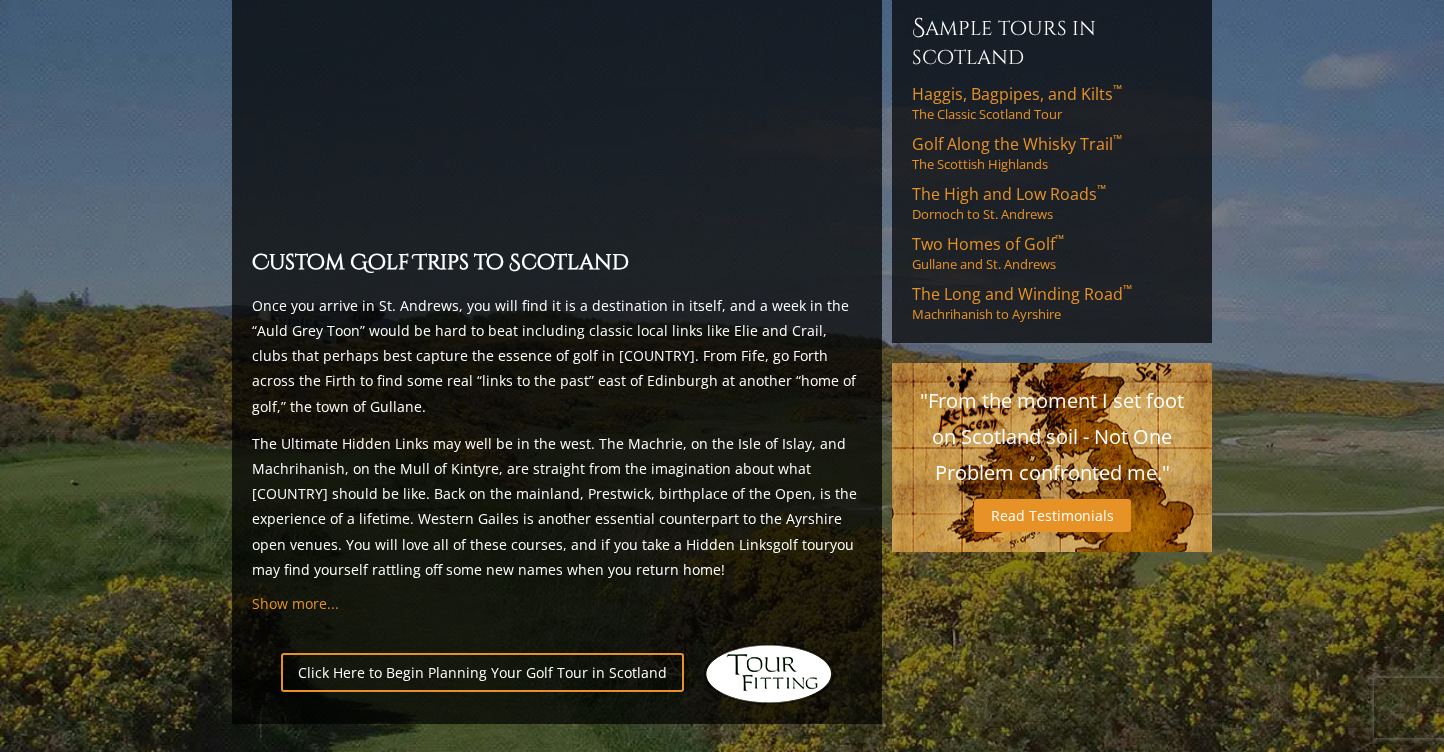 scroll, scrollTop: 1618, scrollLeft: 0, axis: vertical 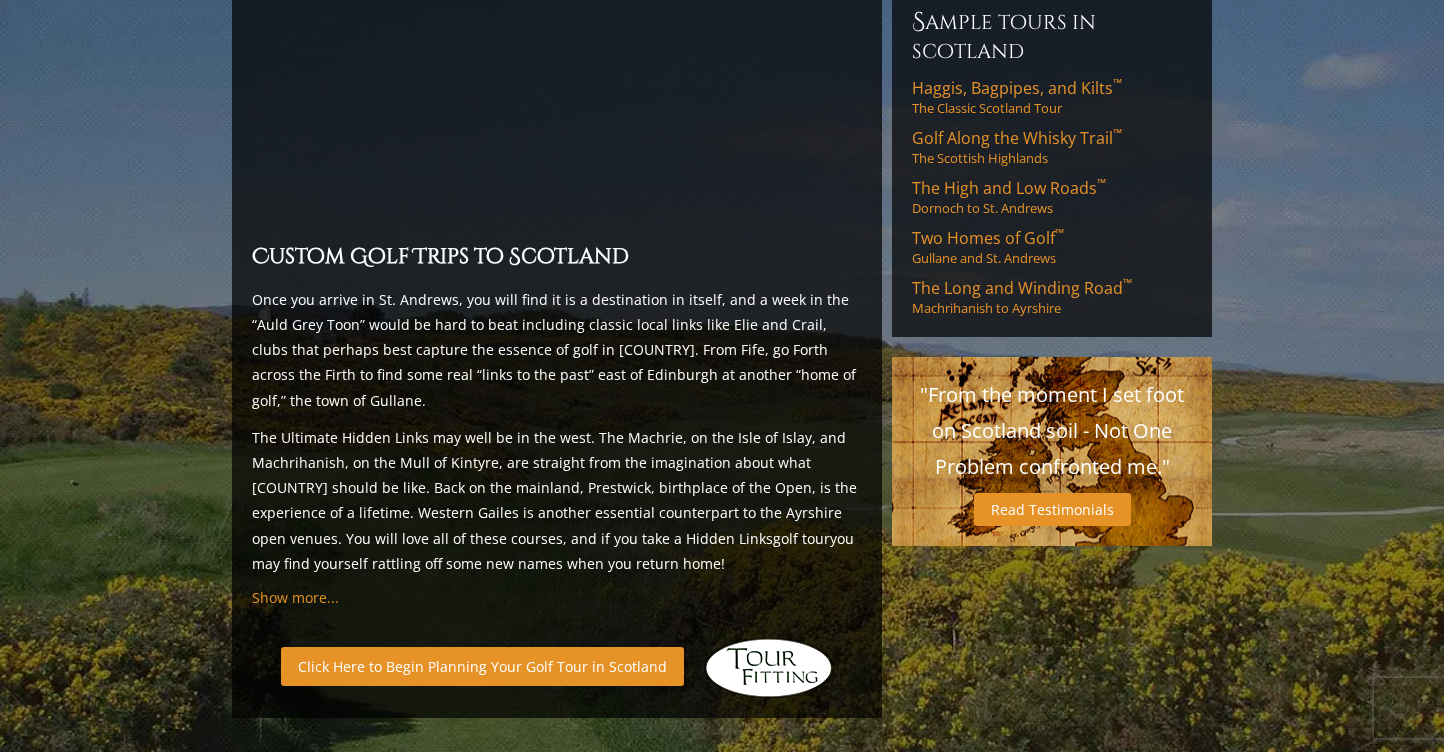 click on "Click Here to Begin Planning Your Golf Tour in Scotland" at bounding box center [482, 666] 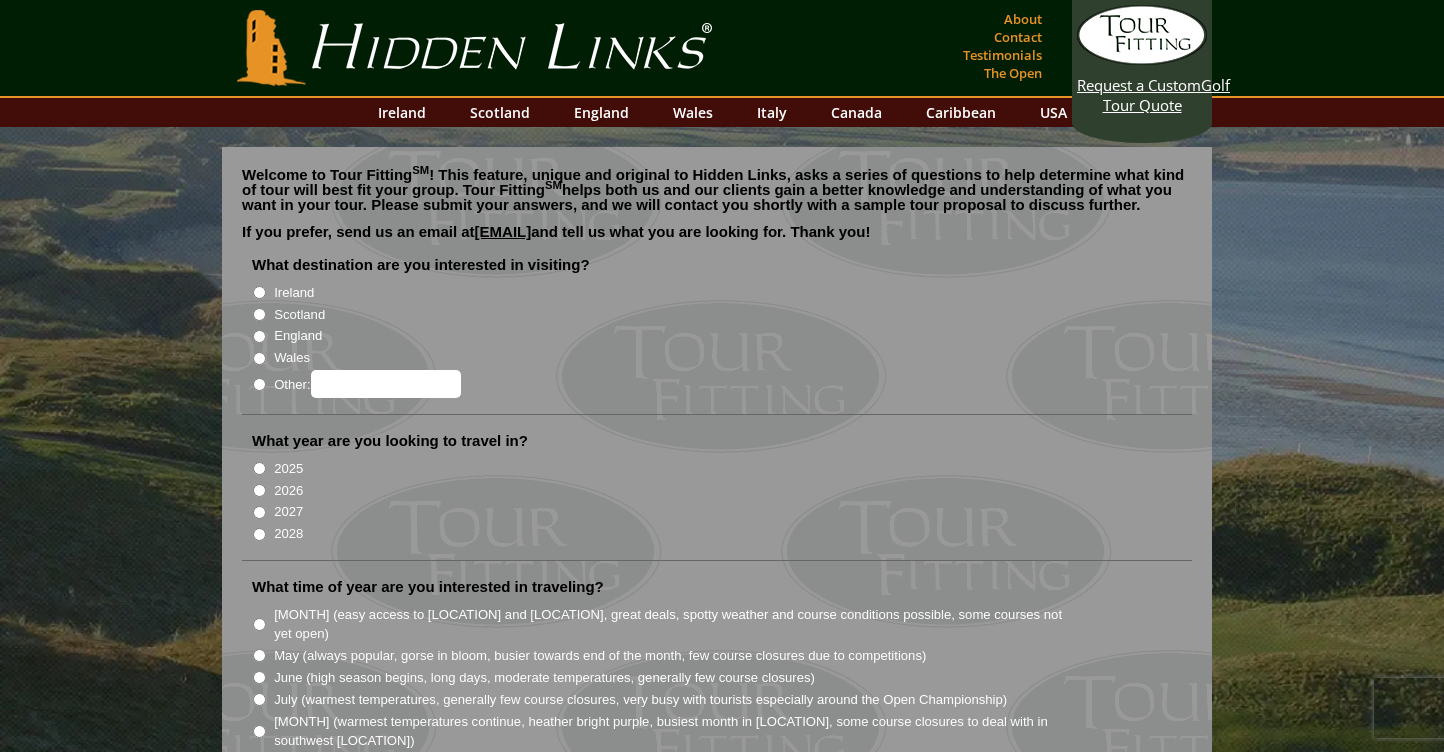 scroll, scrollTop: 0, scrollLeft: 0, axis: both 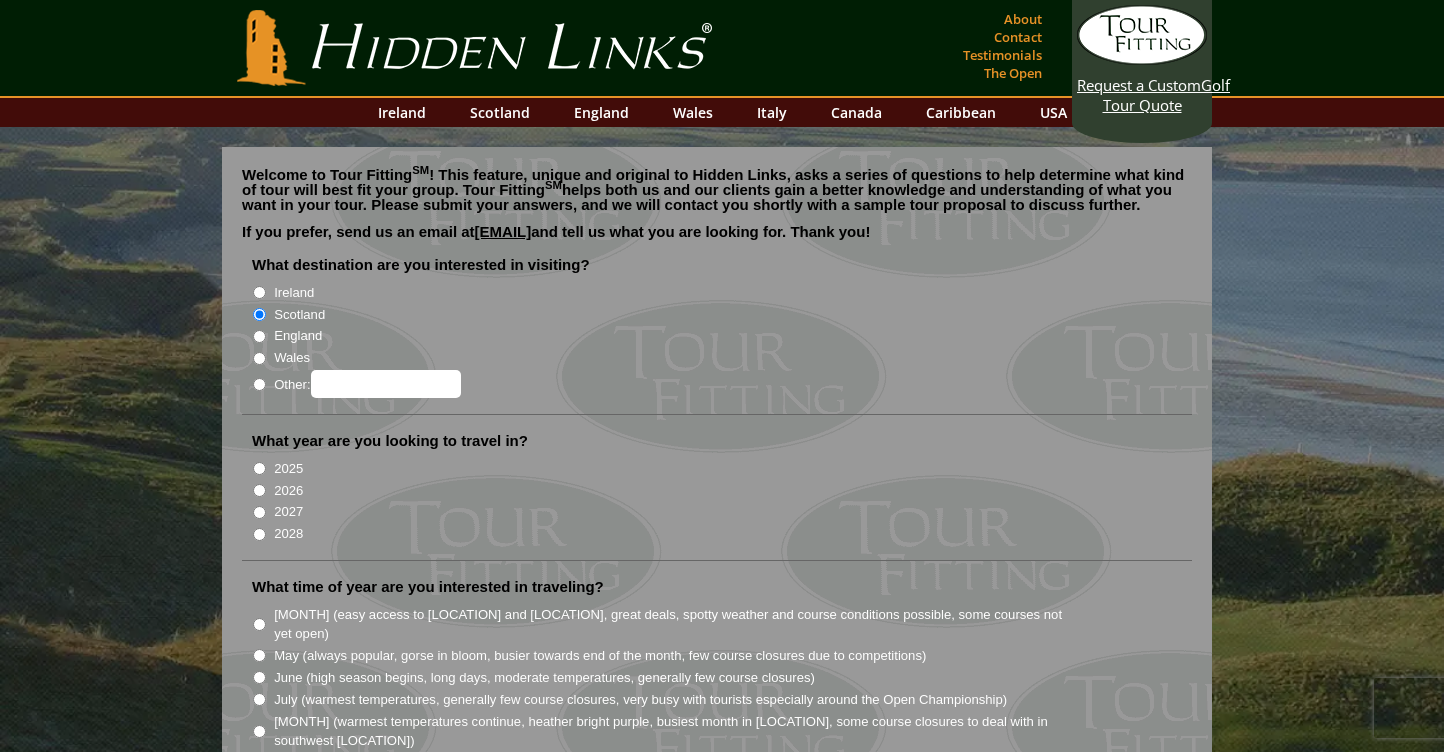 click on "Ireland" at bounding box center [259, 292] 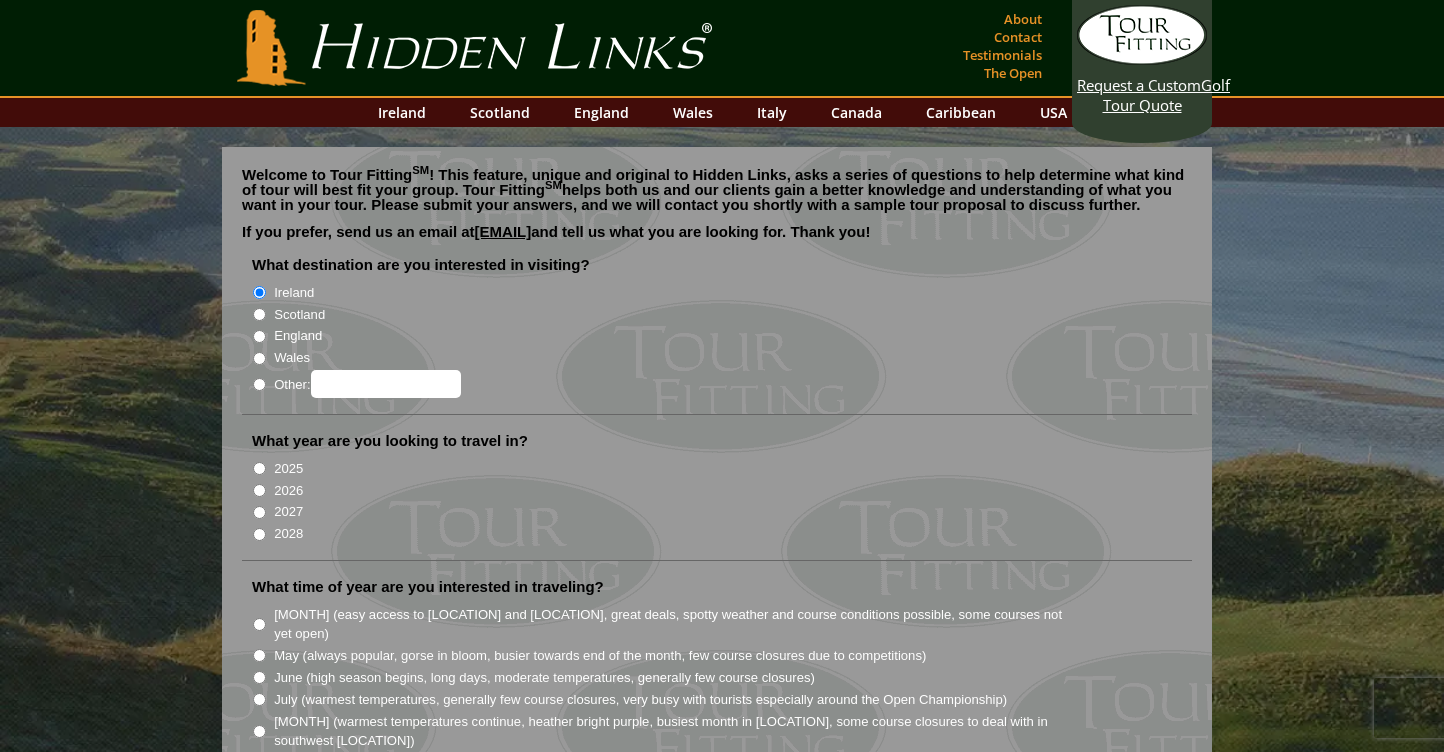 click on "Scotland" at bounding box center [259, 314] 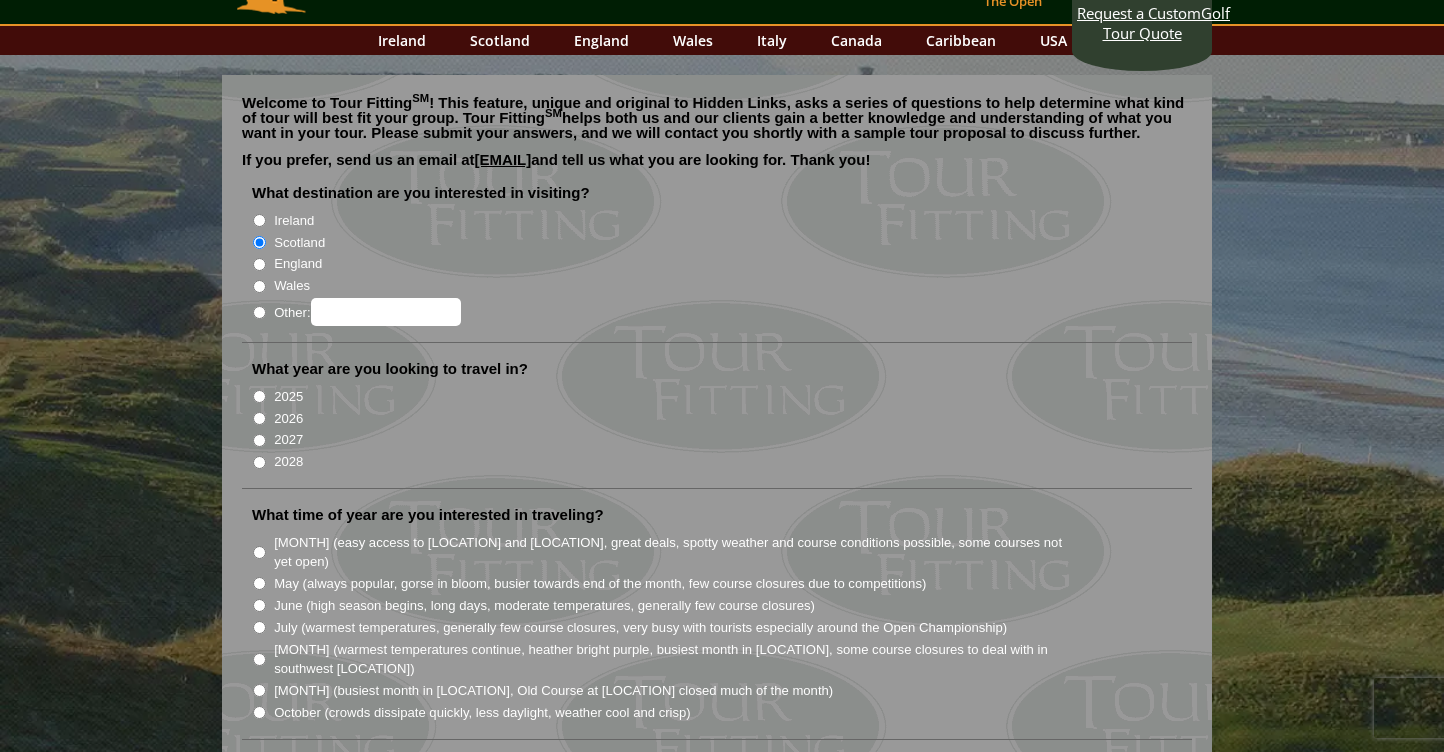 scroll, scrollTop: 82, scrollLeft: 0, axis: vertical 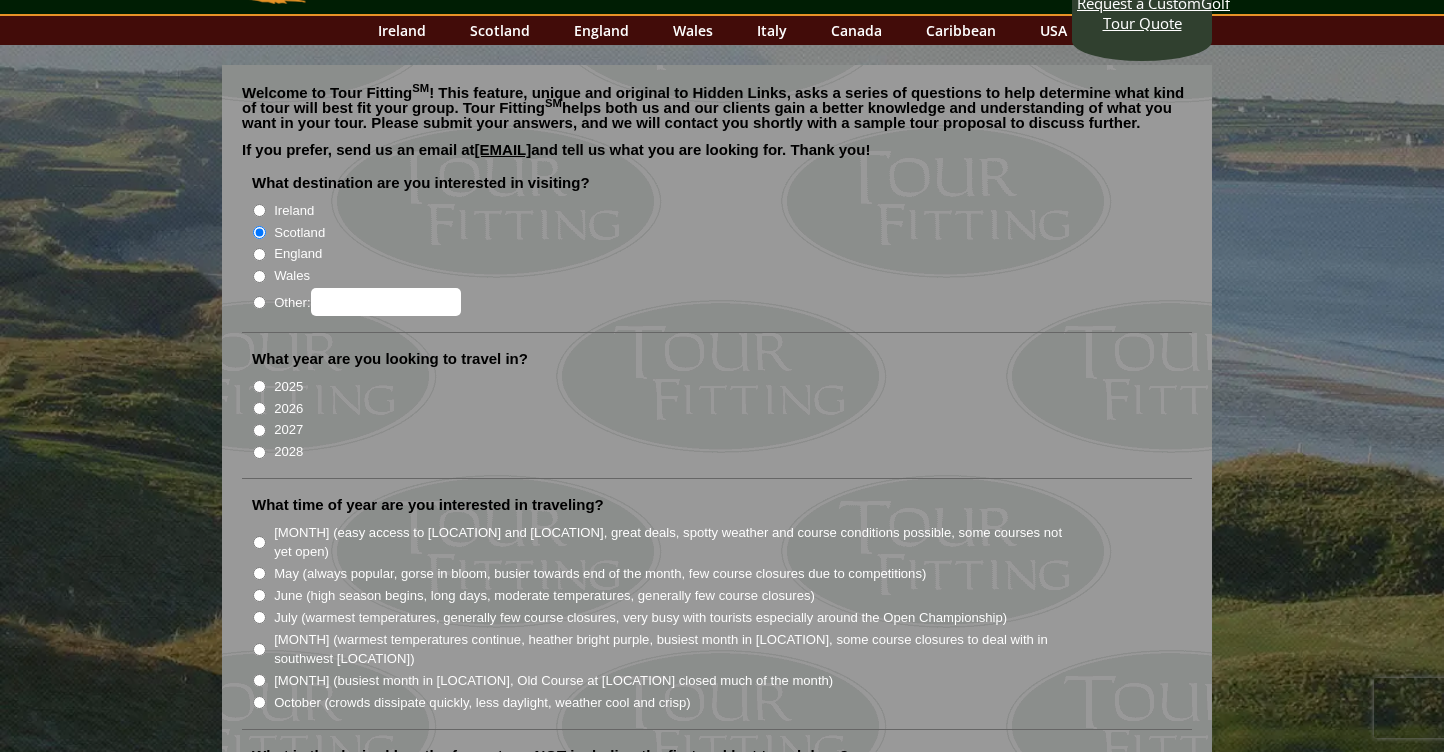 click on "2026" at bounding box center (259, 408) 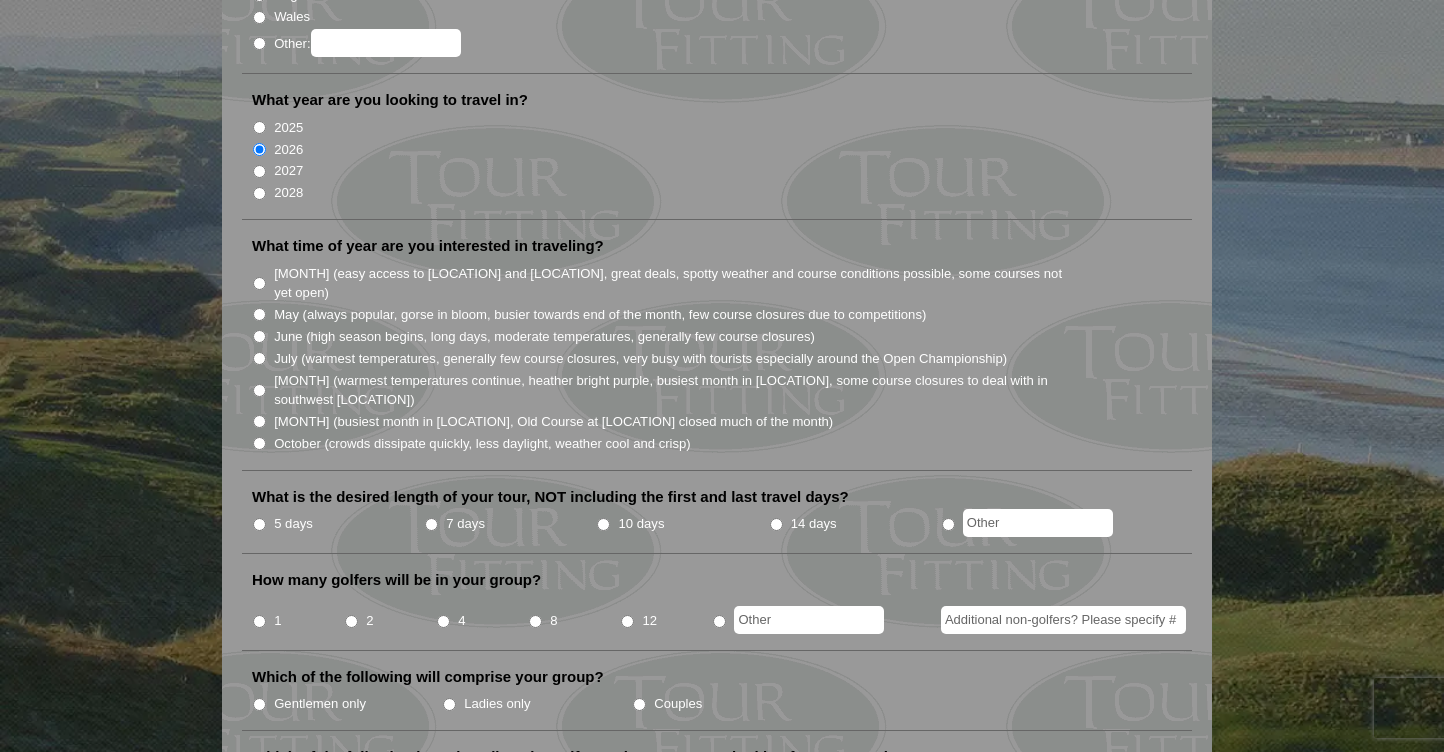 scroll, scrollTop: 337, scrollLeft: 0, axis: vertical 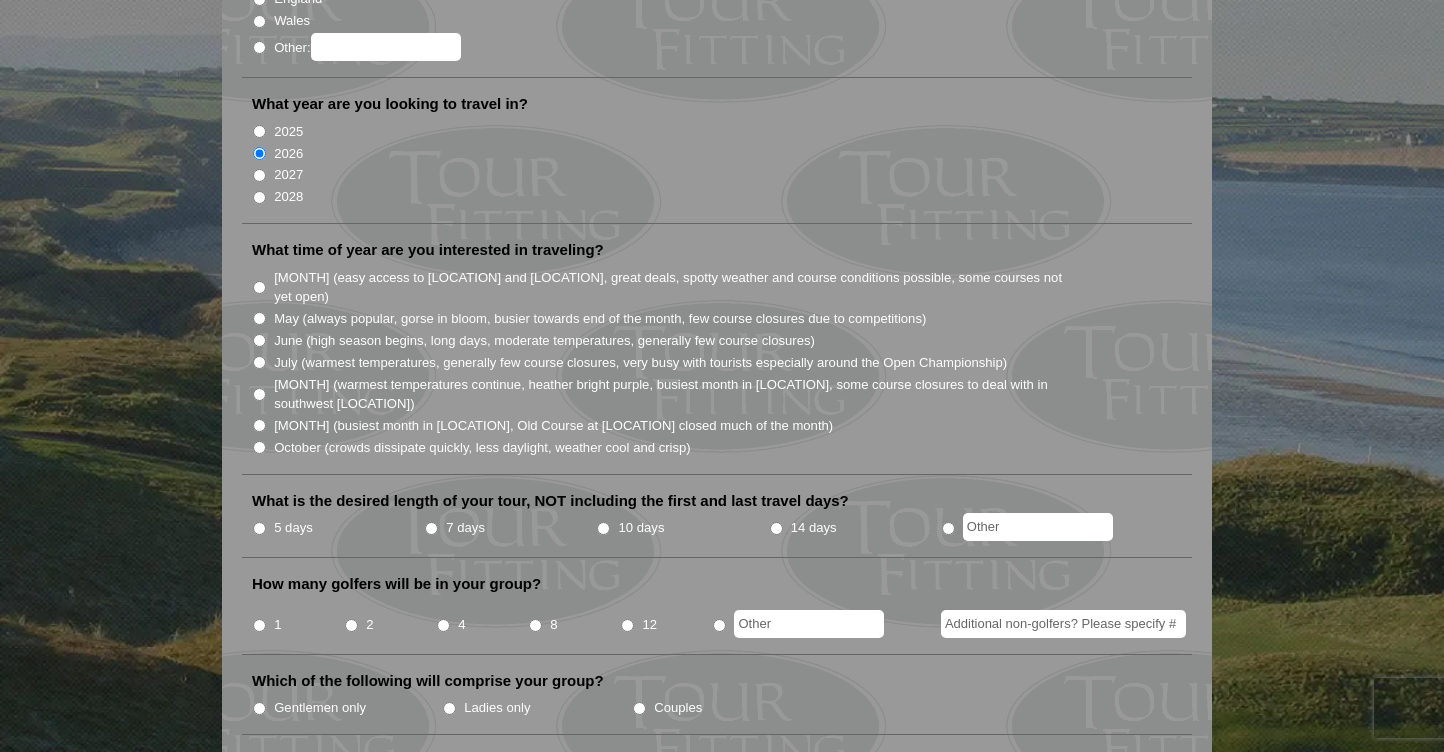 click on "June (high season begins, long days, moderate temperatures, generally few course closures)" at bounding box center [259, 340] 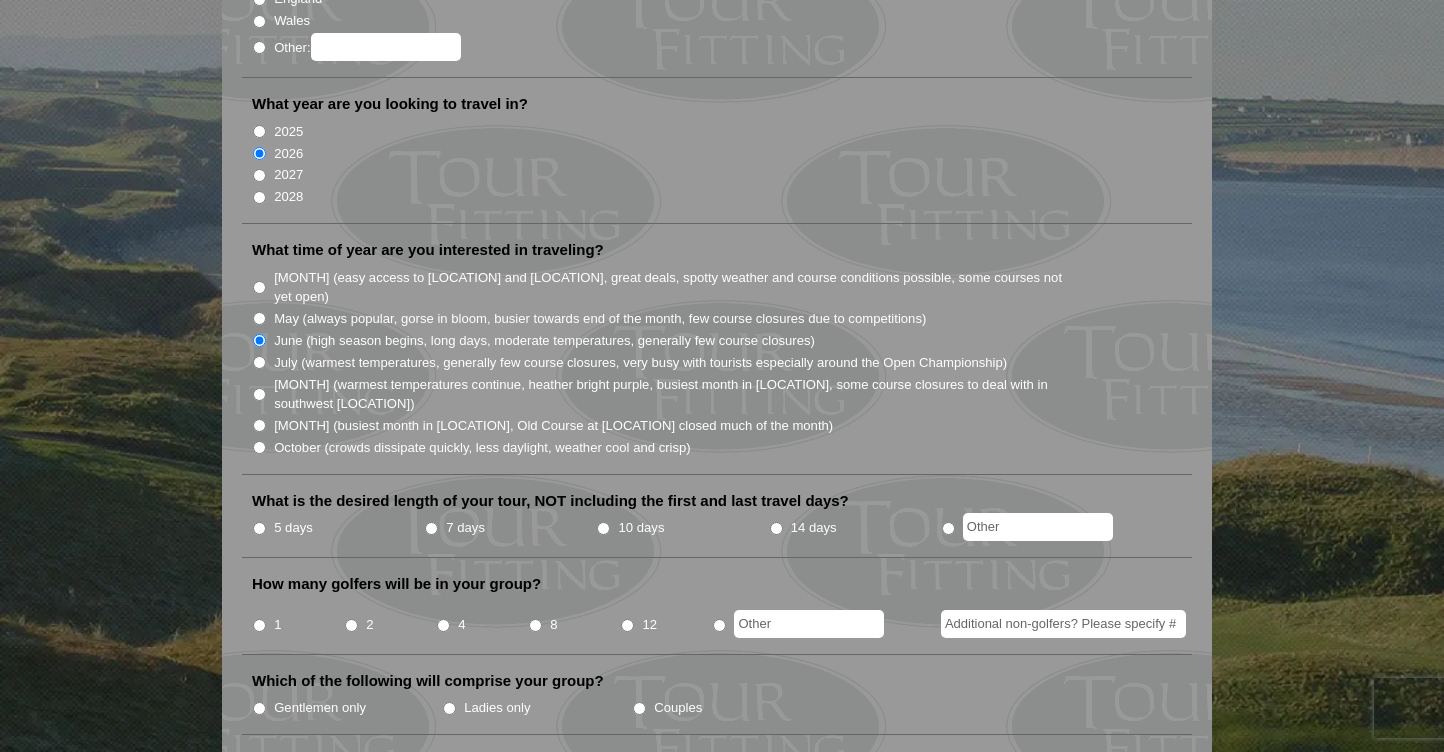 click on "7 days" at bounding box center (431, 528) 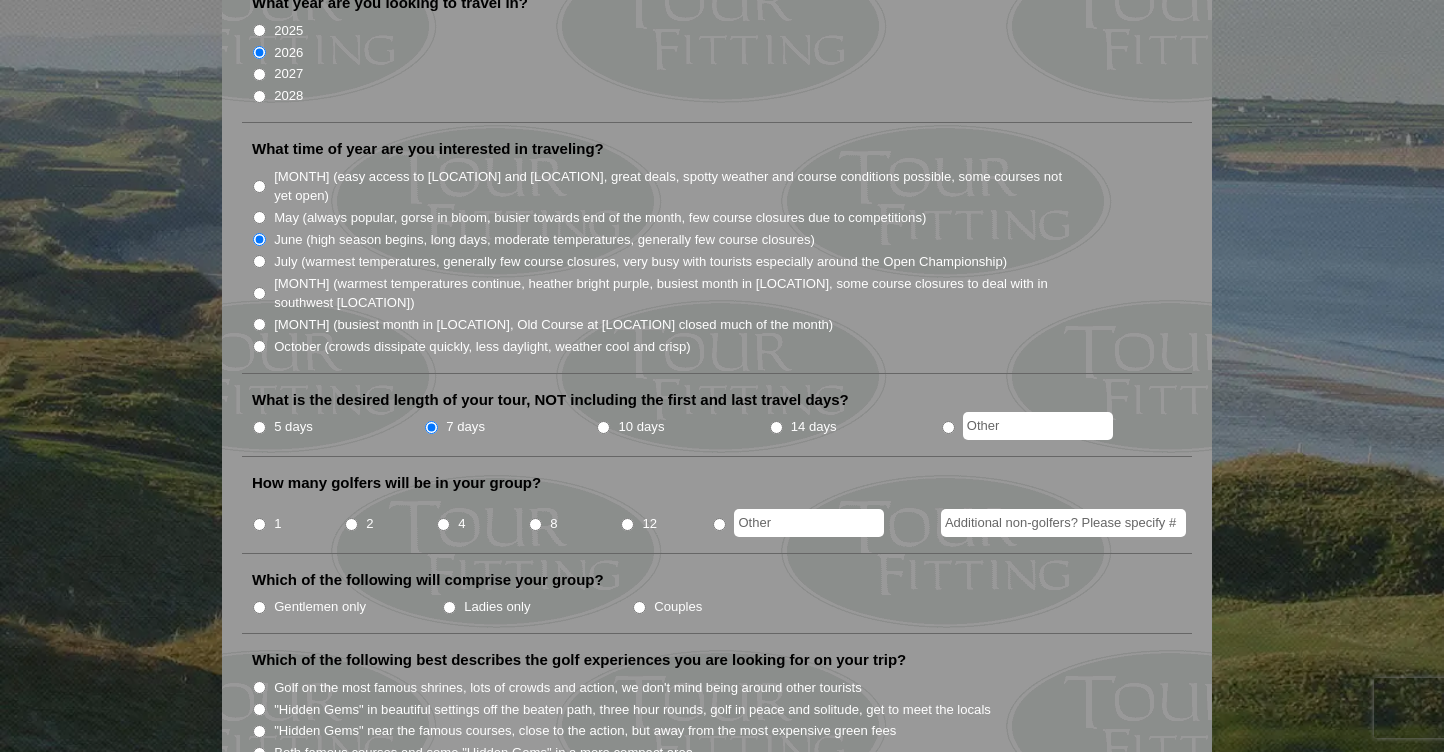 scroll, scrollTop: 449, scrollLeft: 0, axis: vertical 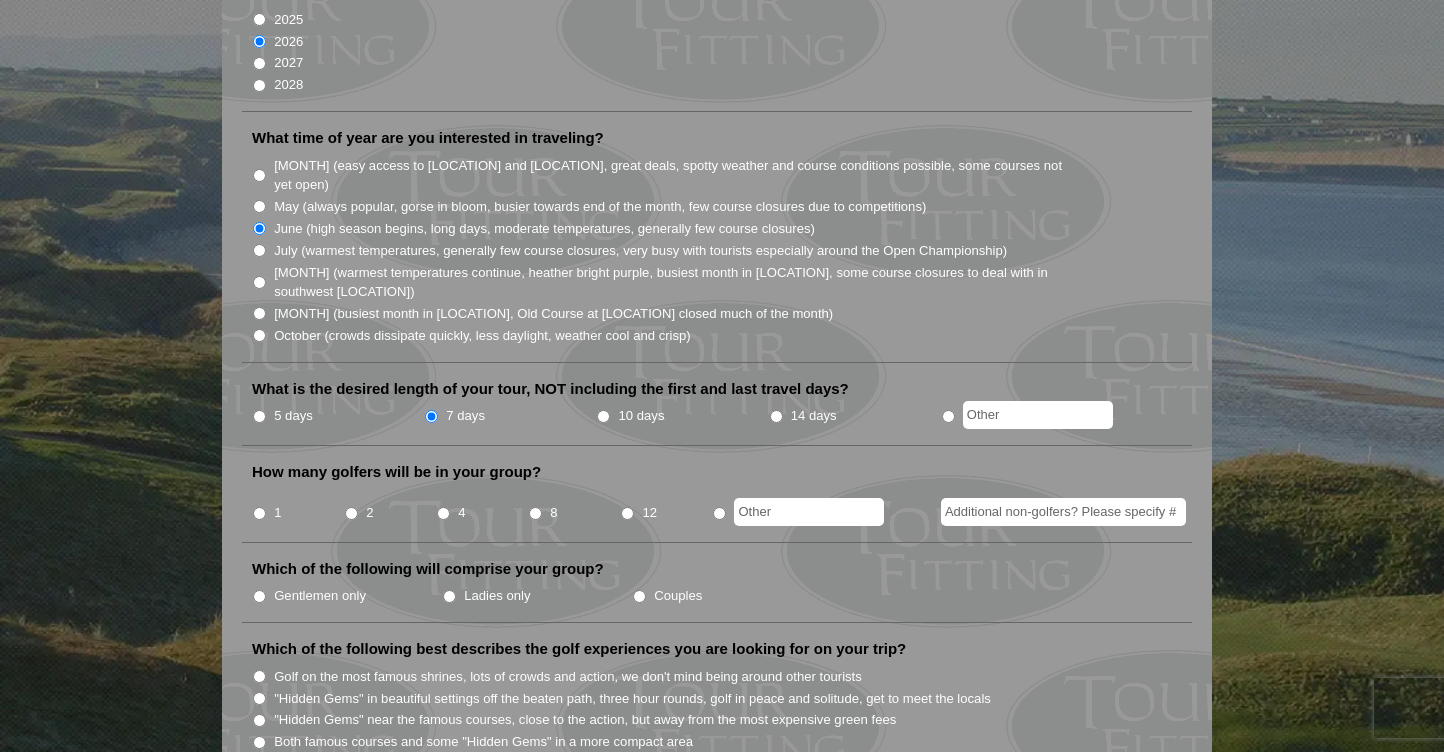 click on "4" at bounding box center [443, 513] 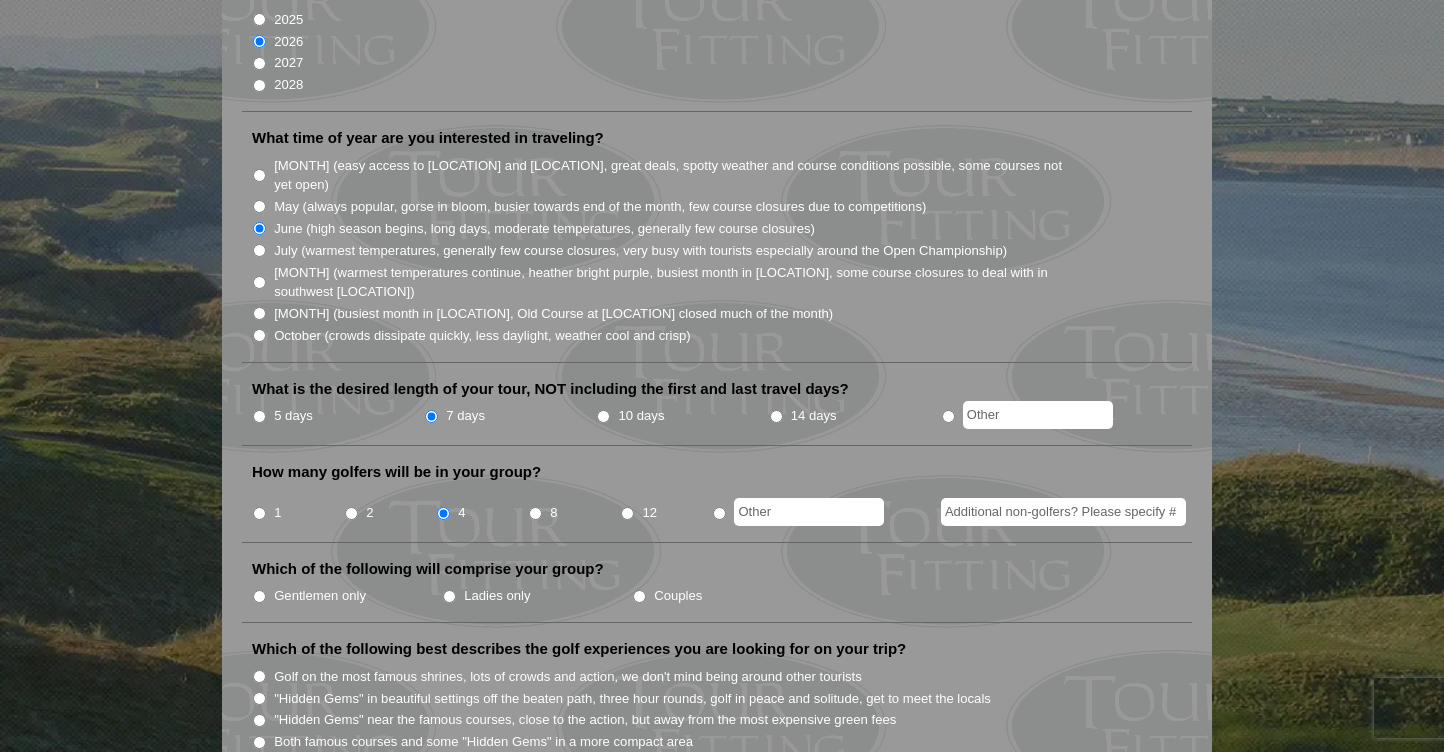 click on "1" at bounding box center [259, 513] 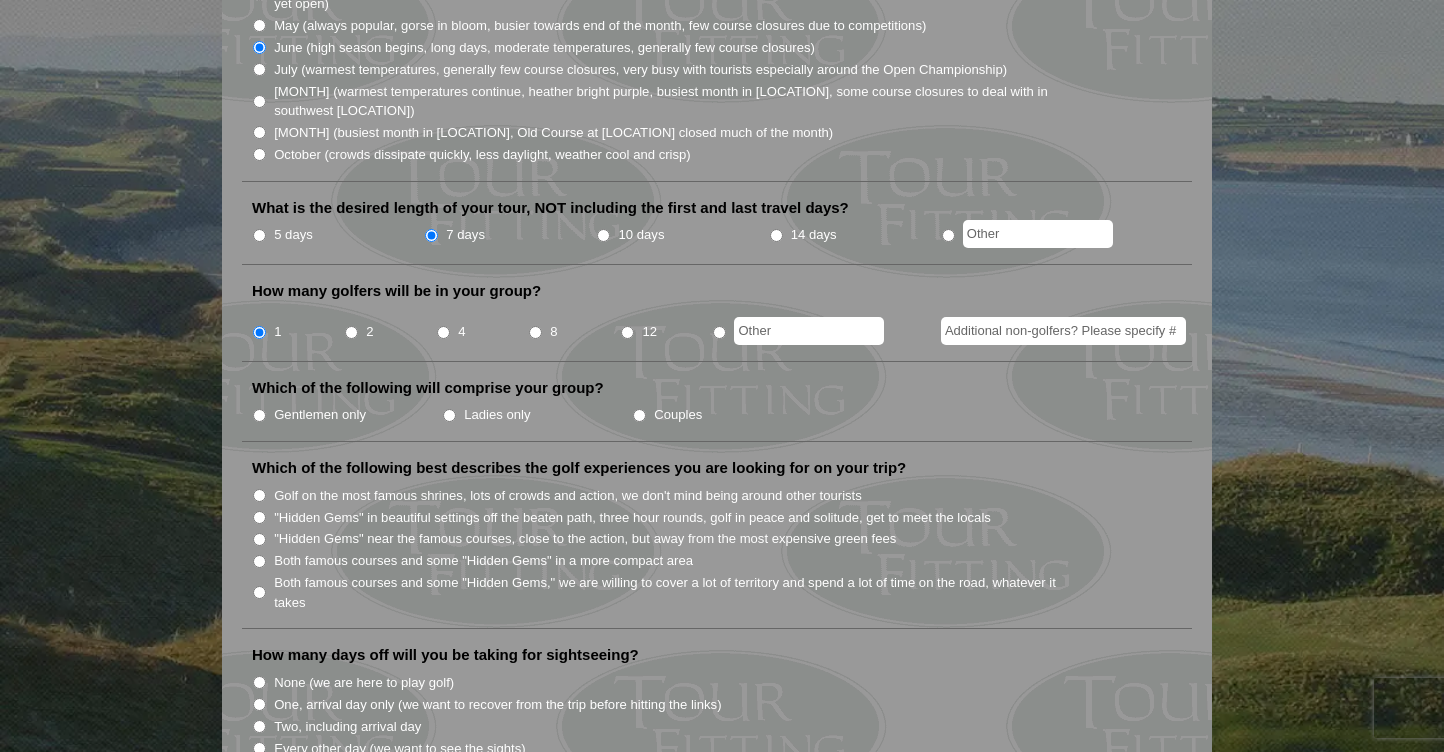 scroll, scrollTop: 628, scrollLeft: 0, axis: vertical 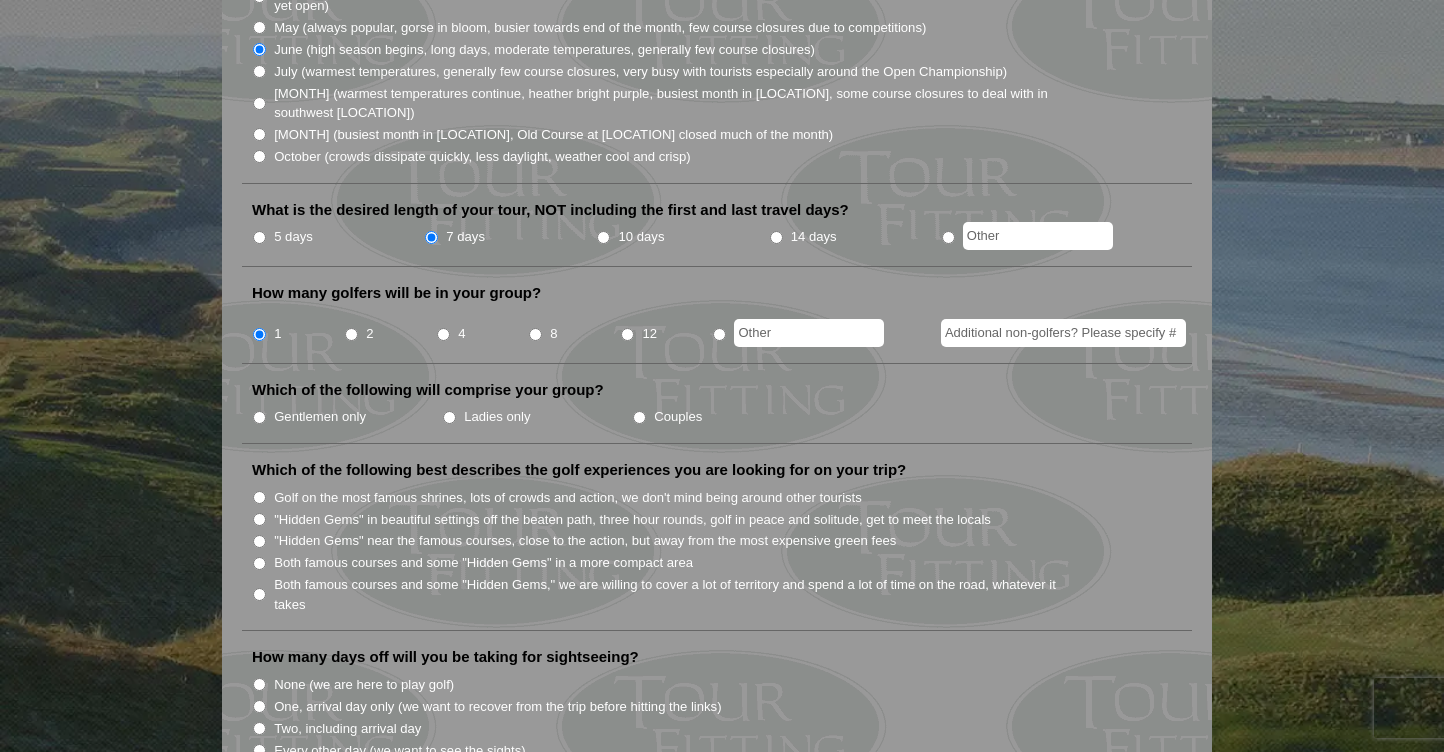 click on "Gentlemen only" at bounding box center (259, 417) 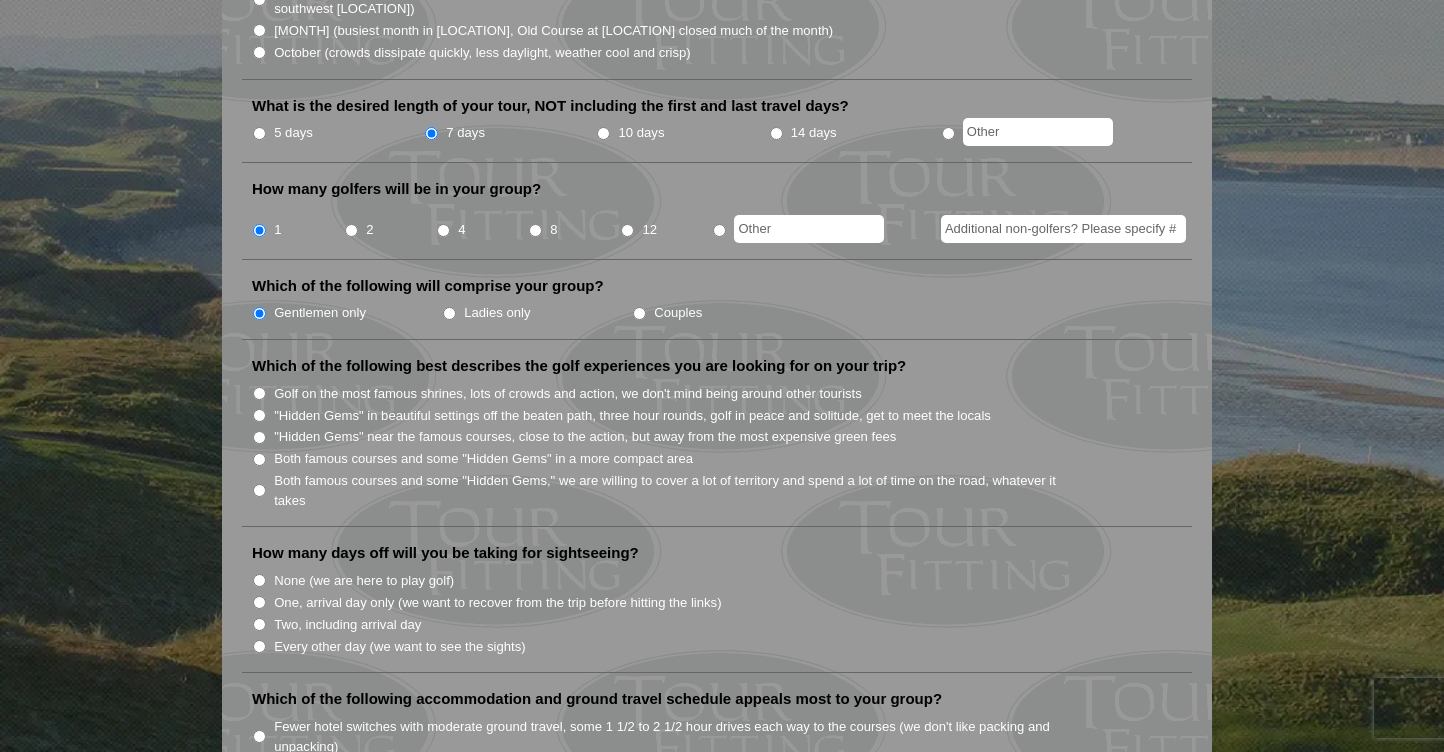 scroll, scrollTop: 733, scrollLeft: 0, axis: vertical 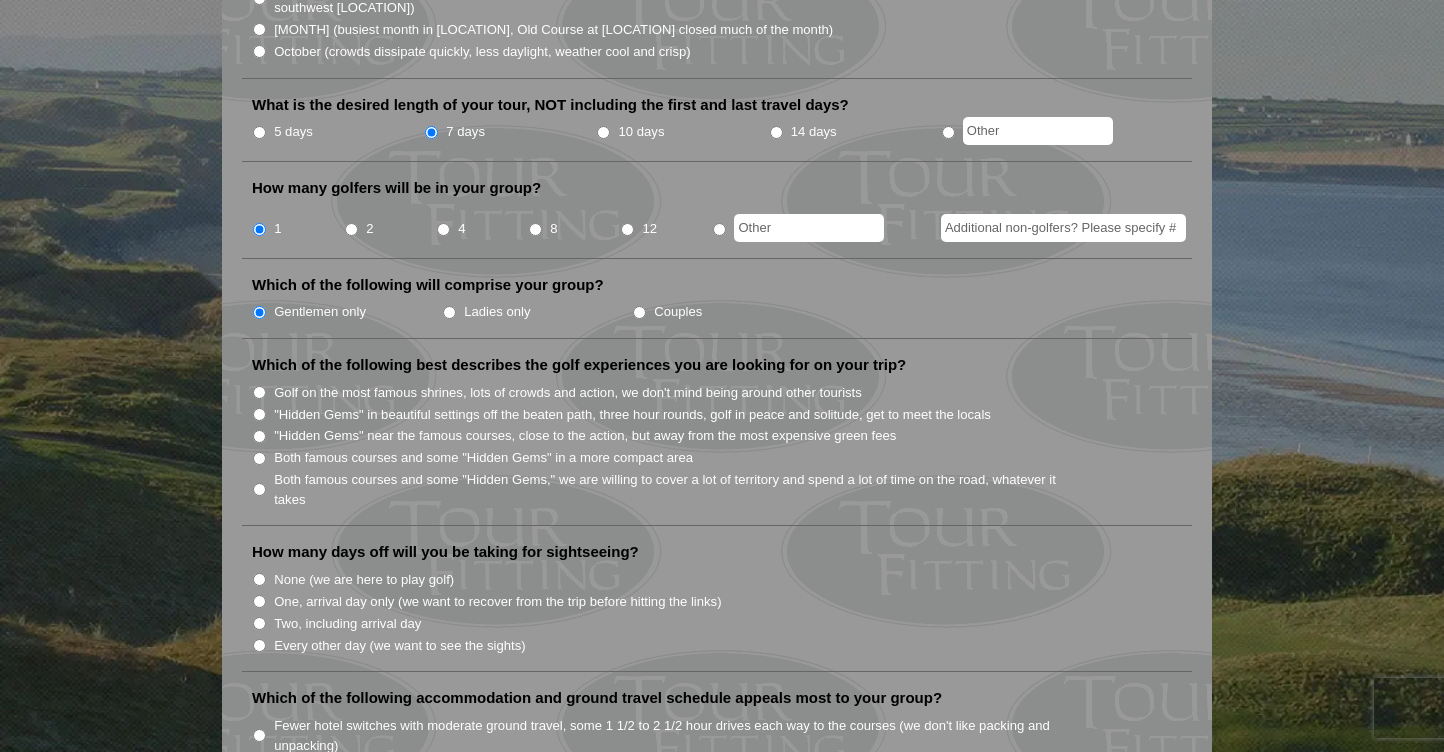 click on "Golf on the most famous shrines, lots of crowds and action, we don't mind being around other tourists" at bounding box center (259, 392) 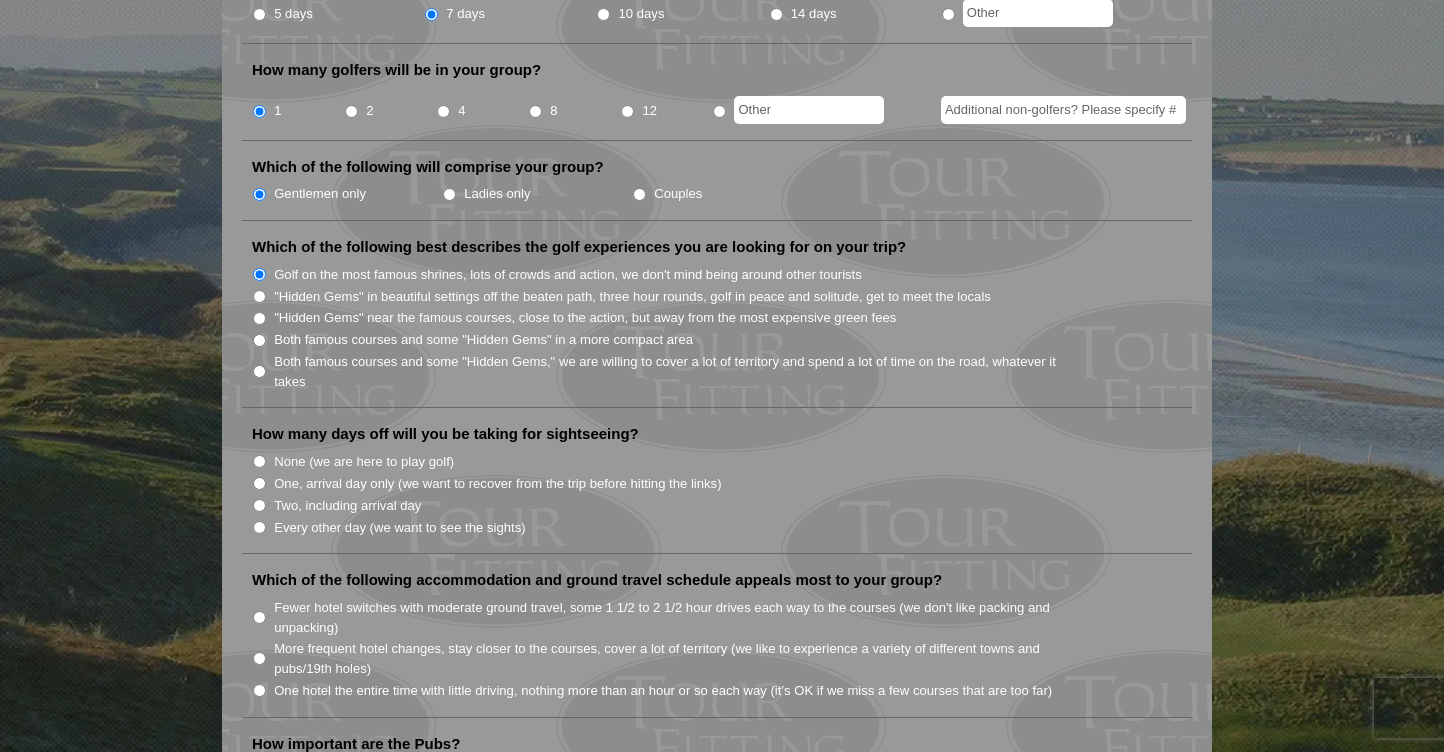 scroll, scrollTop: 857, scrollLeft: 0, axis: vertical 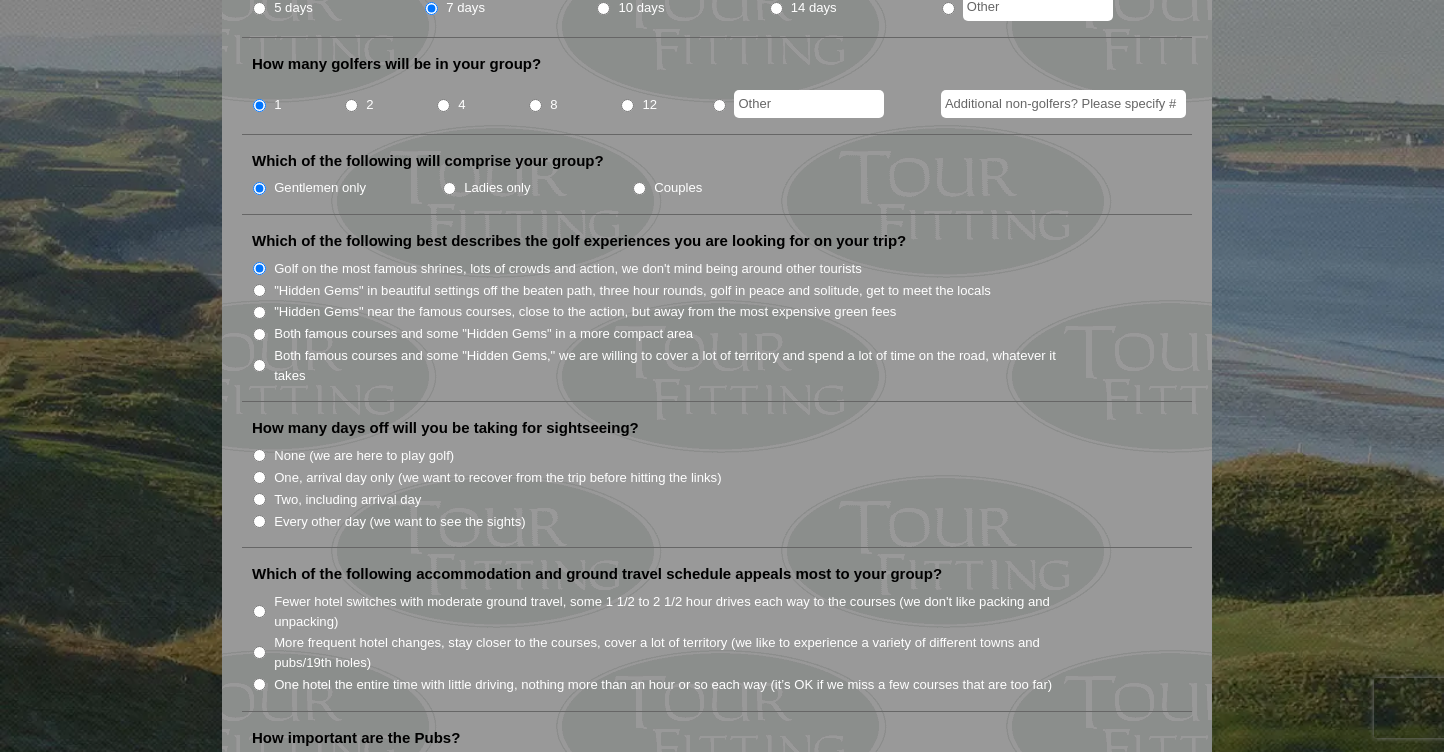 click on "One, arrival day only (we want to recover from the trip before hitting the links)" at bounding box center (259, 477) 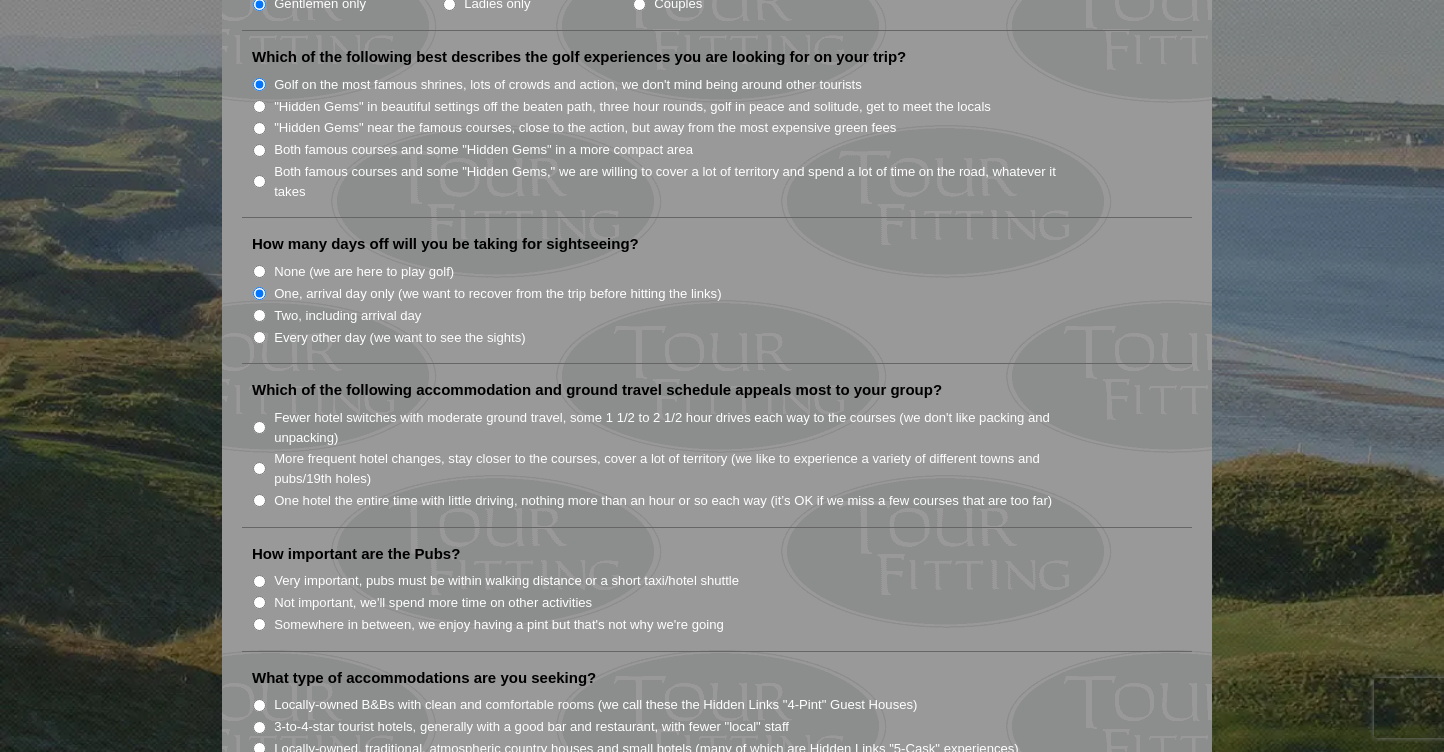scroll, scrollTop: 1044, scrollLeft: 0, axis: vertical 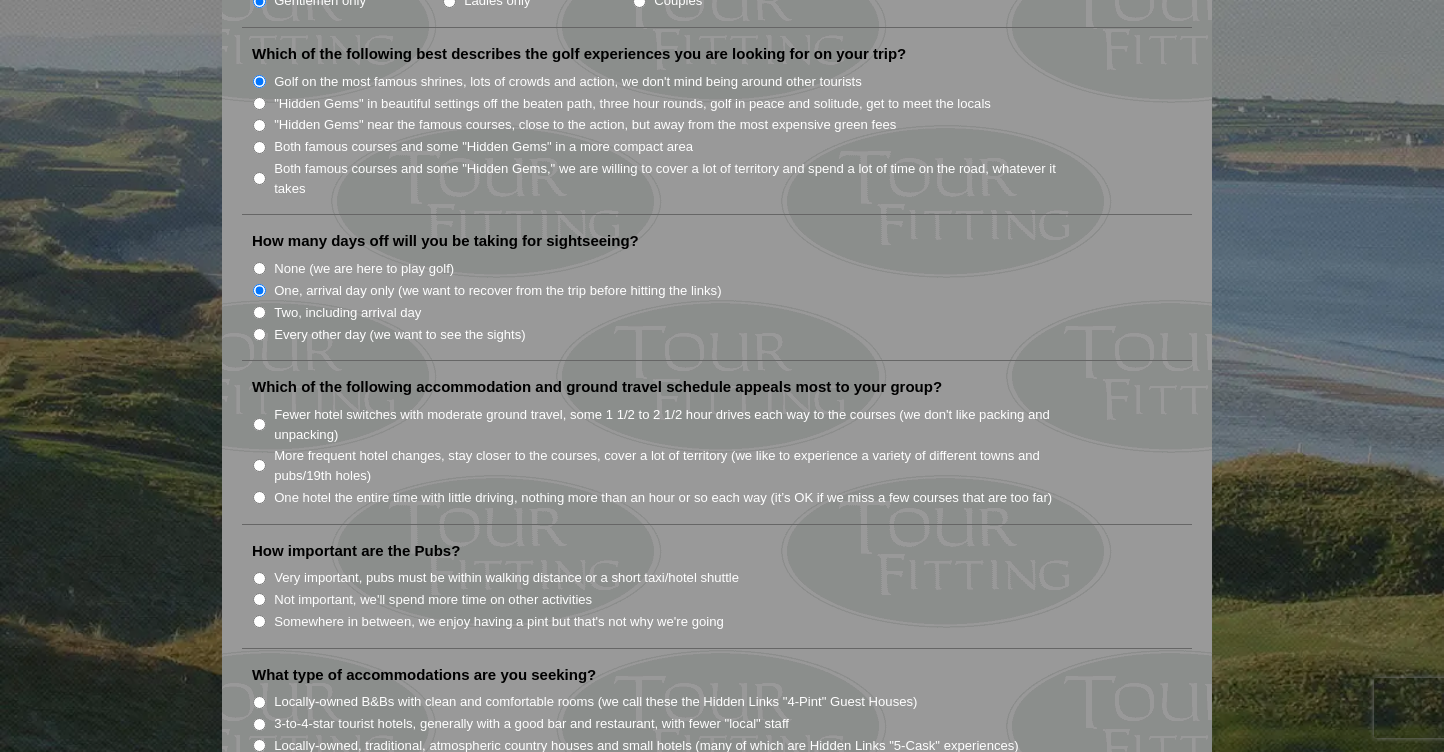 click on "Fewer hotel switches with moderate ground travel, some 1 1/2 to 2 1/2 hour drives each way to the courses (we don't like packing and unpacking)" at bounding box center (259, 424) 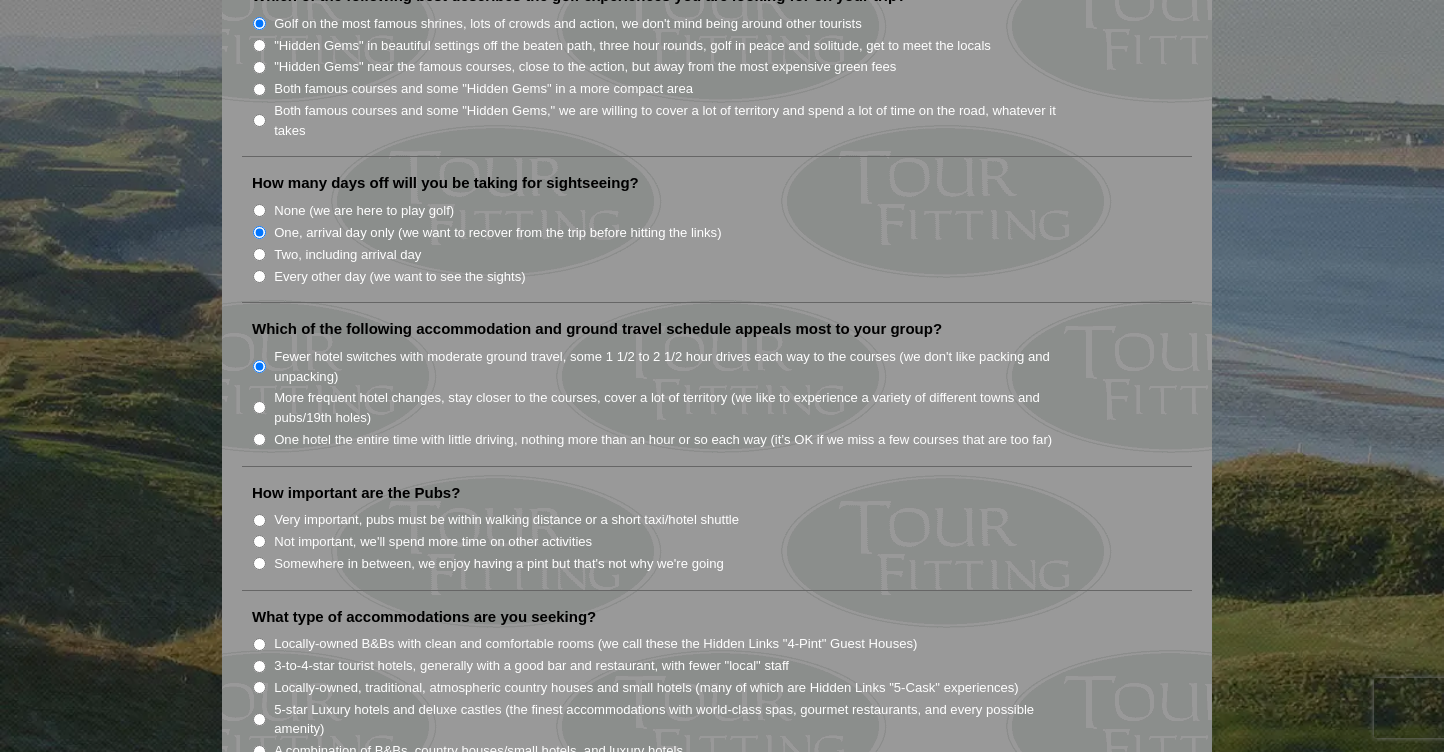 scroll, scrollTop: 1141, scrollLeft: 0, axis: vertical 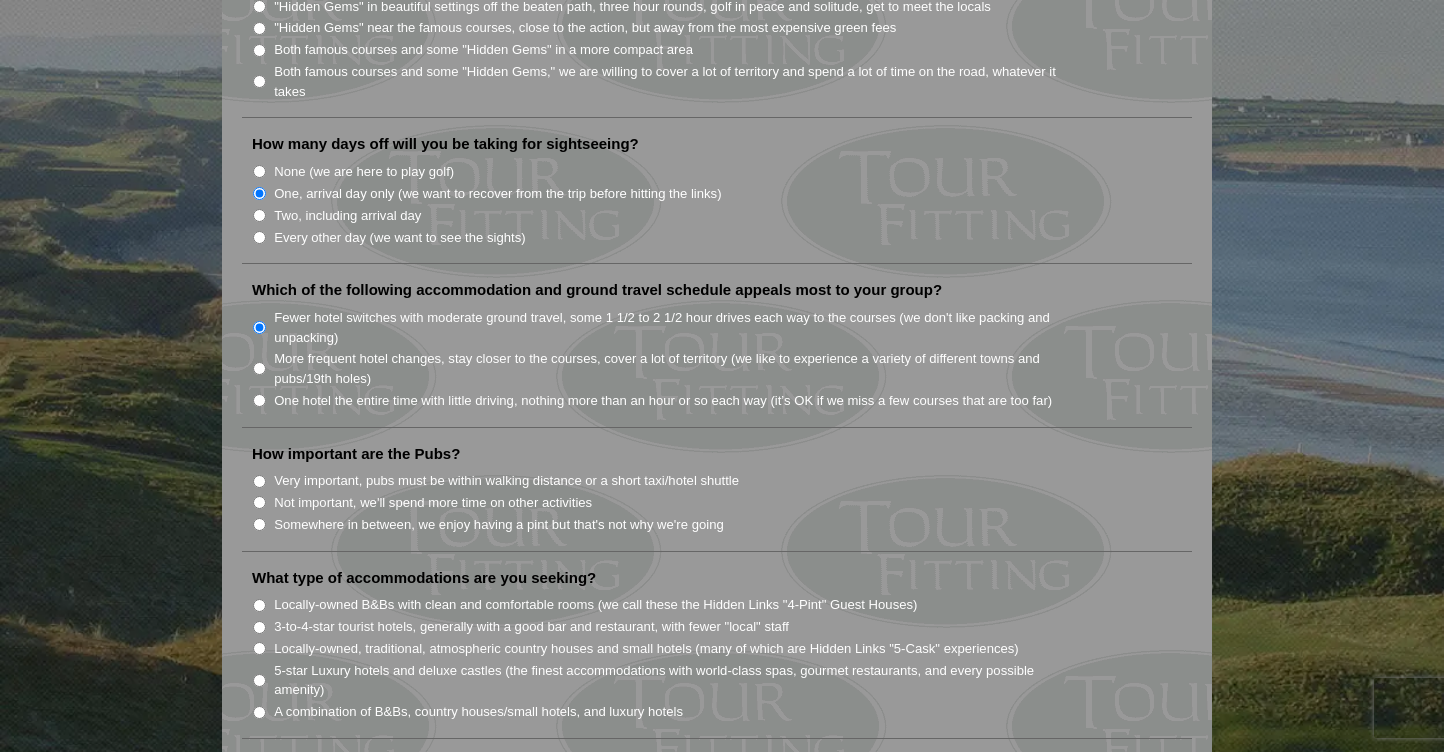 click on "Somewhere in between, we enjoy having a pint but that's not why we're going" at bounding box center (259, 524) 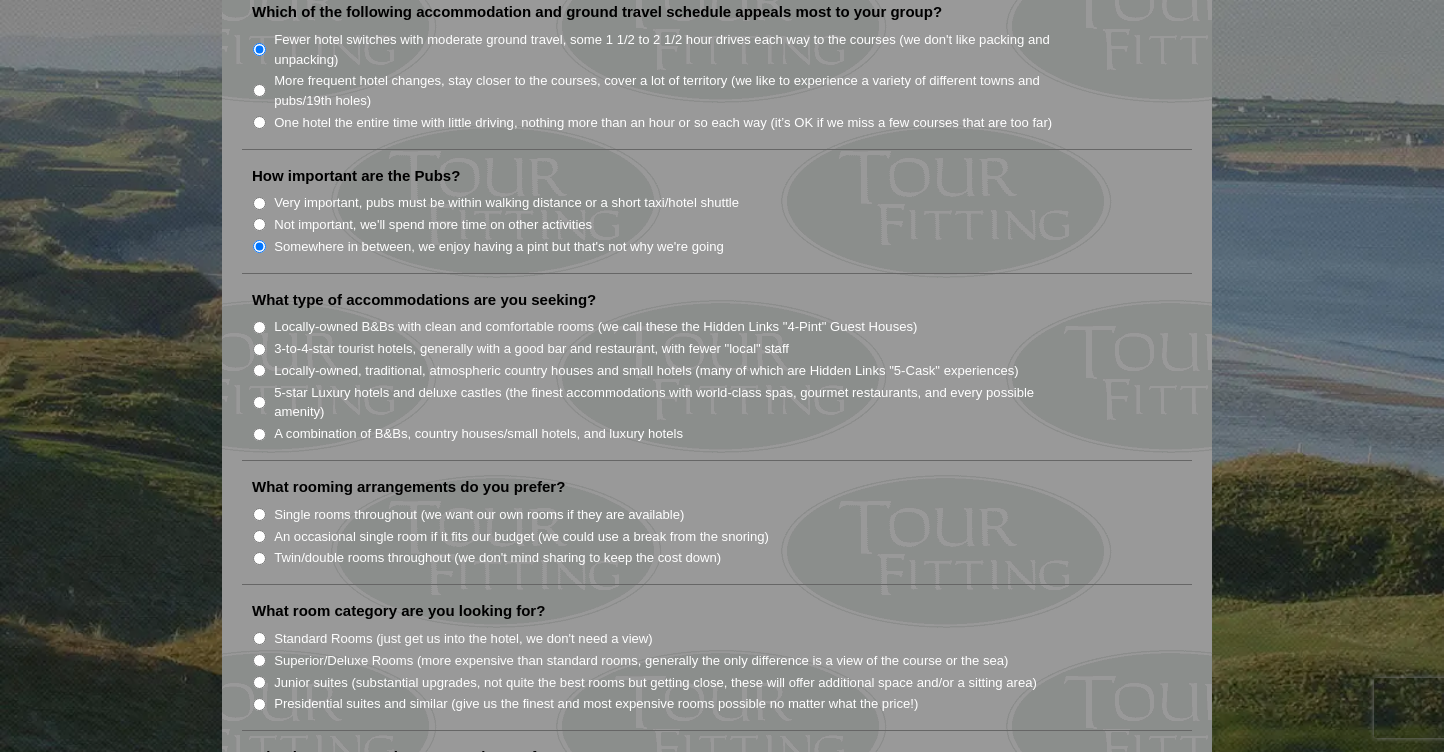 scroll, scrollTop: 1412, scrollLeft: 0, axis: vertical 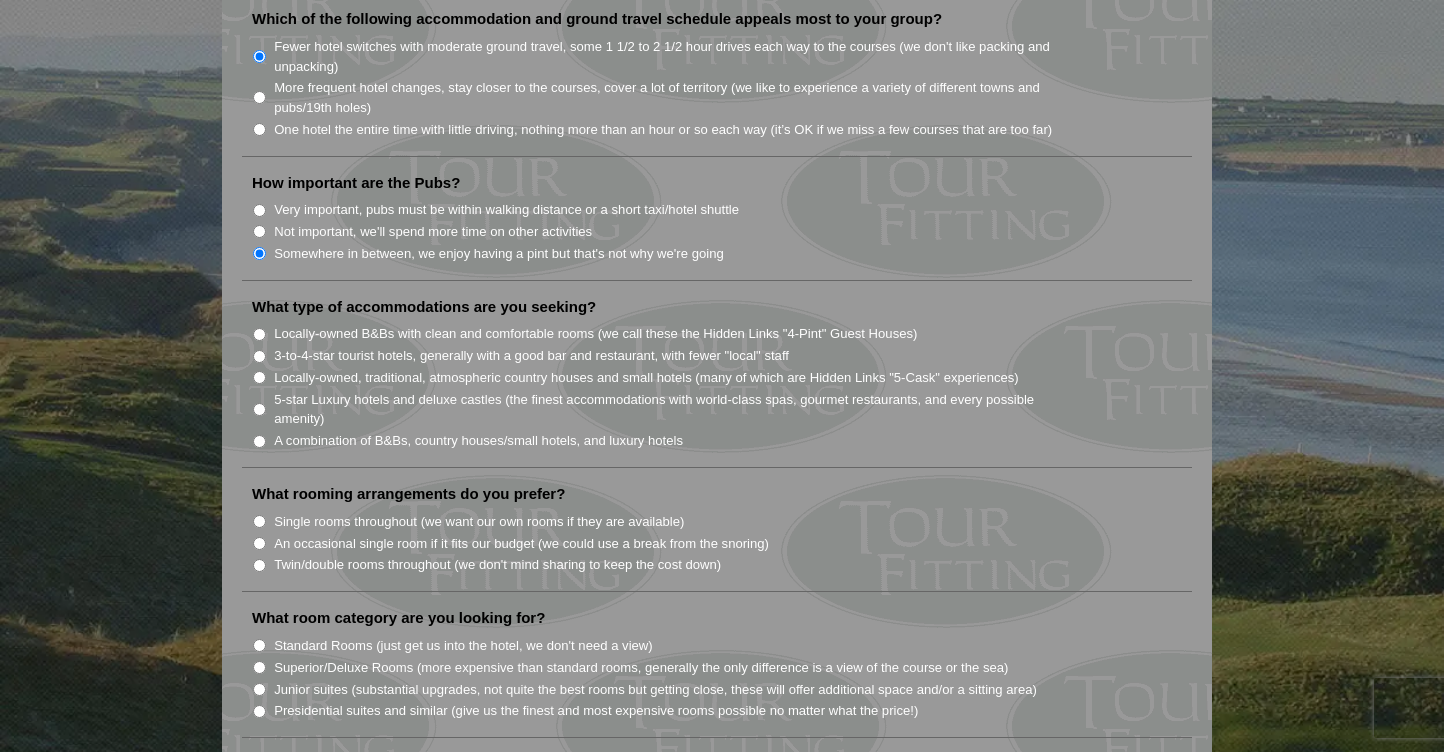 click on "Locally-owned, traditional, atmospheric country houses and small hotels (many of which are Hidden Links "5-Cask" experiences)" at bounding box center [259, 377] 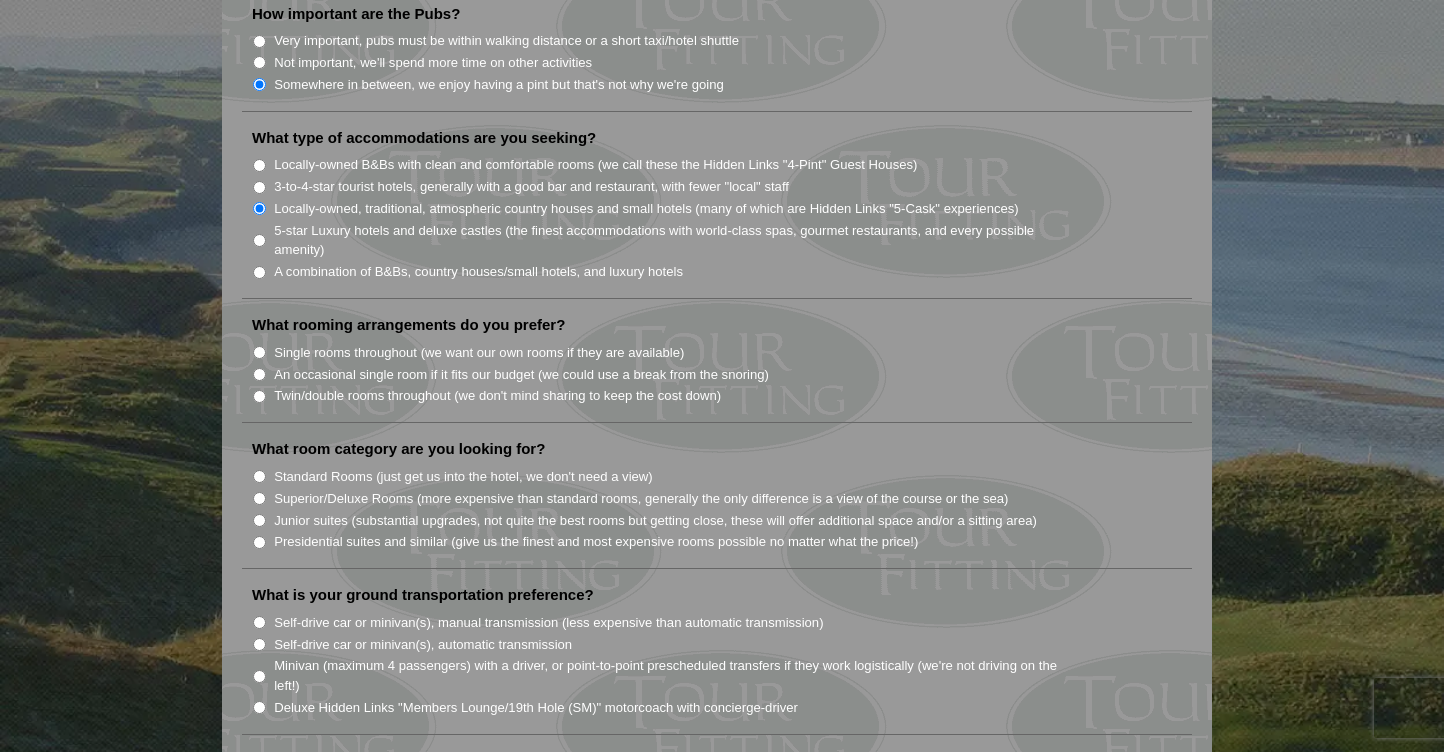scroll, scrollTop: 1582, scrollLeft: 0, axis: vertical 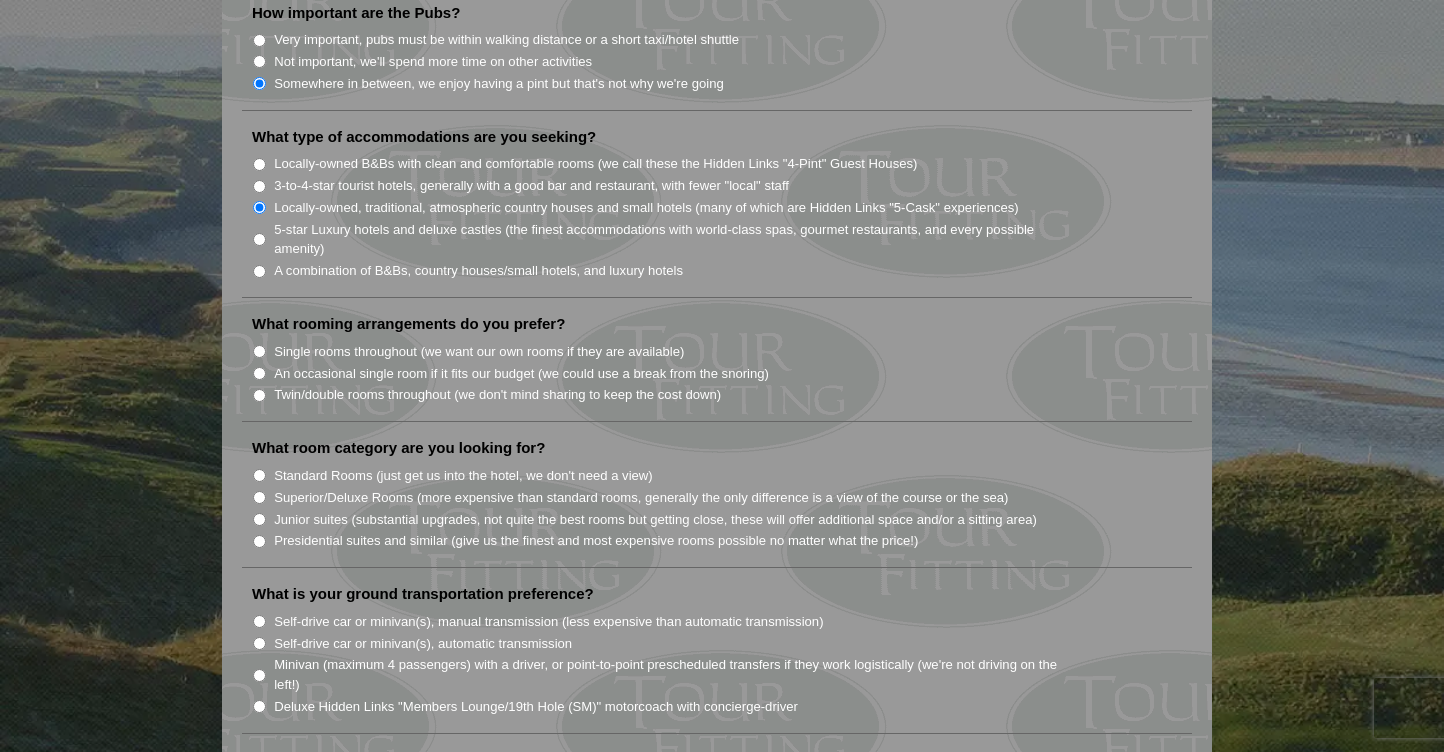 click on "Single rooms throughout (we want our own rooms if they are available)" at bounding box center [259, 351] 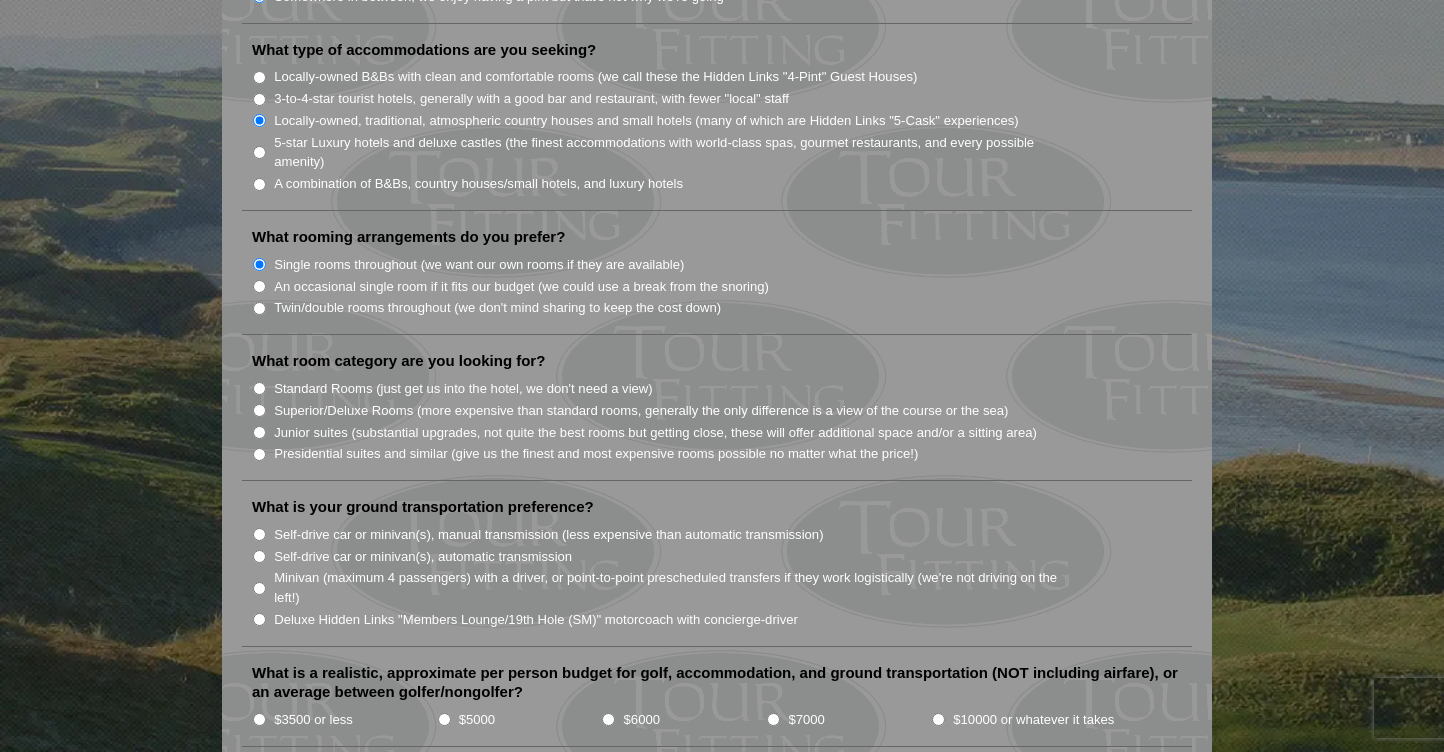 scroll, scrollTop: 1681, scrollLeft: 0, axis: vertical 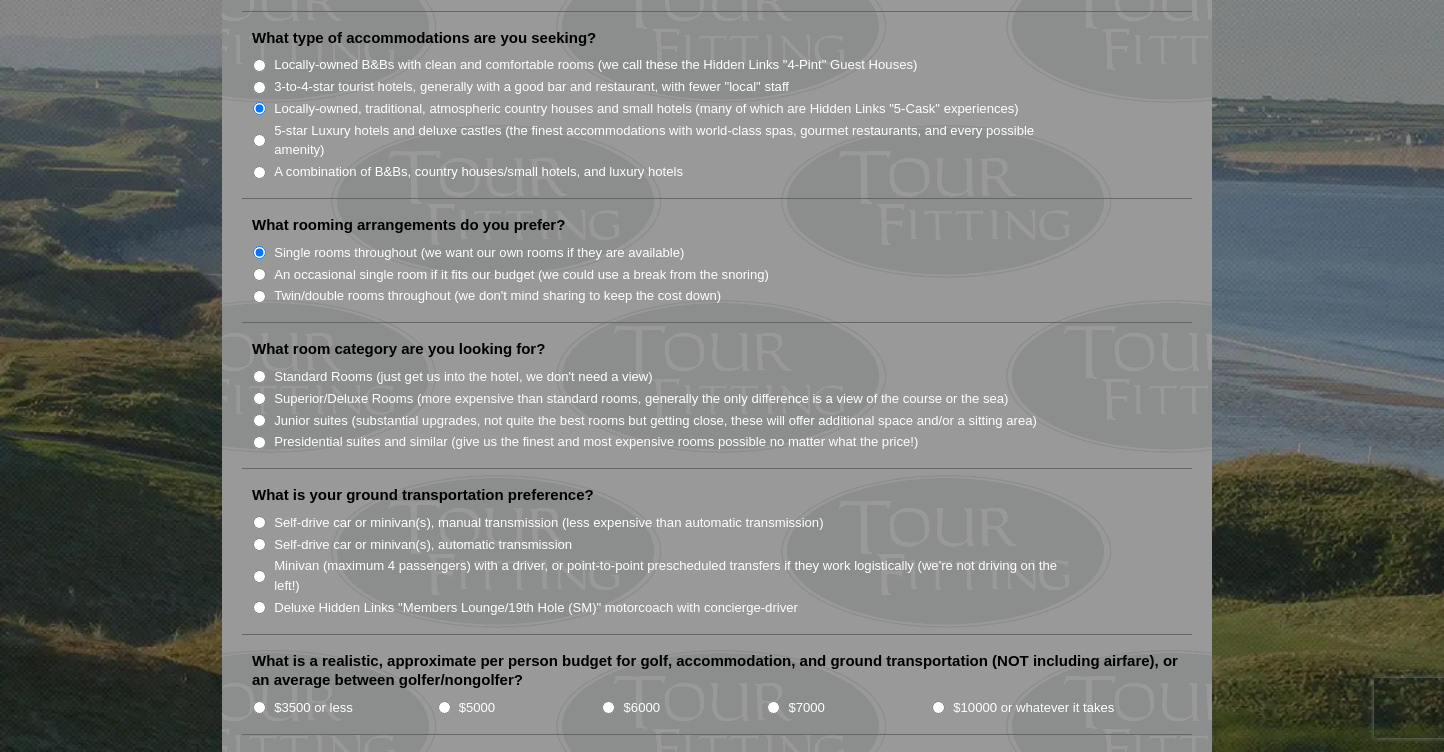 click on "Standard Rooms (just get us into the hotel, we don't need a view)" at bounding box center [259, 376] 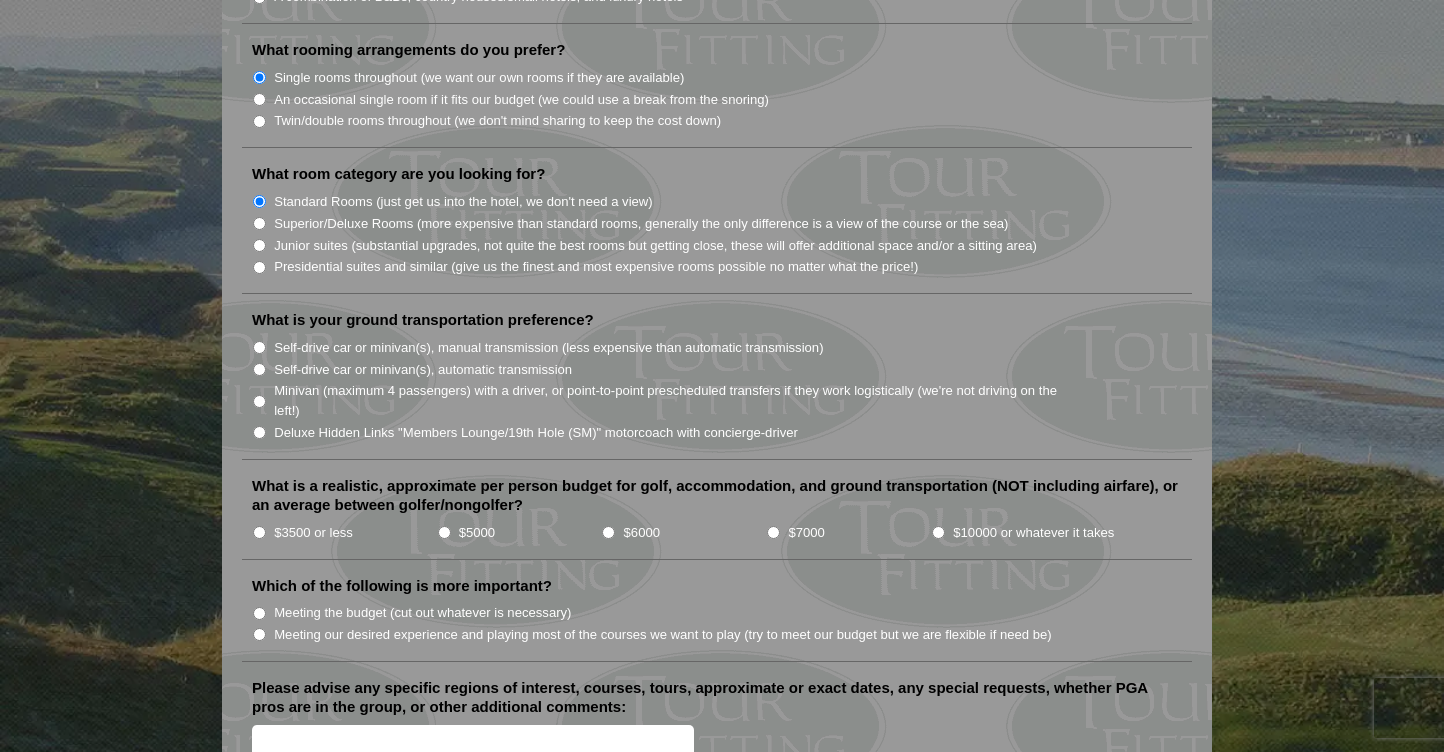 scroll, scrollTop: 1859, scrollLeft: 0, axis: vertical 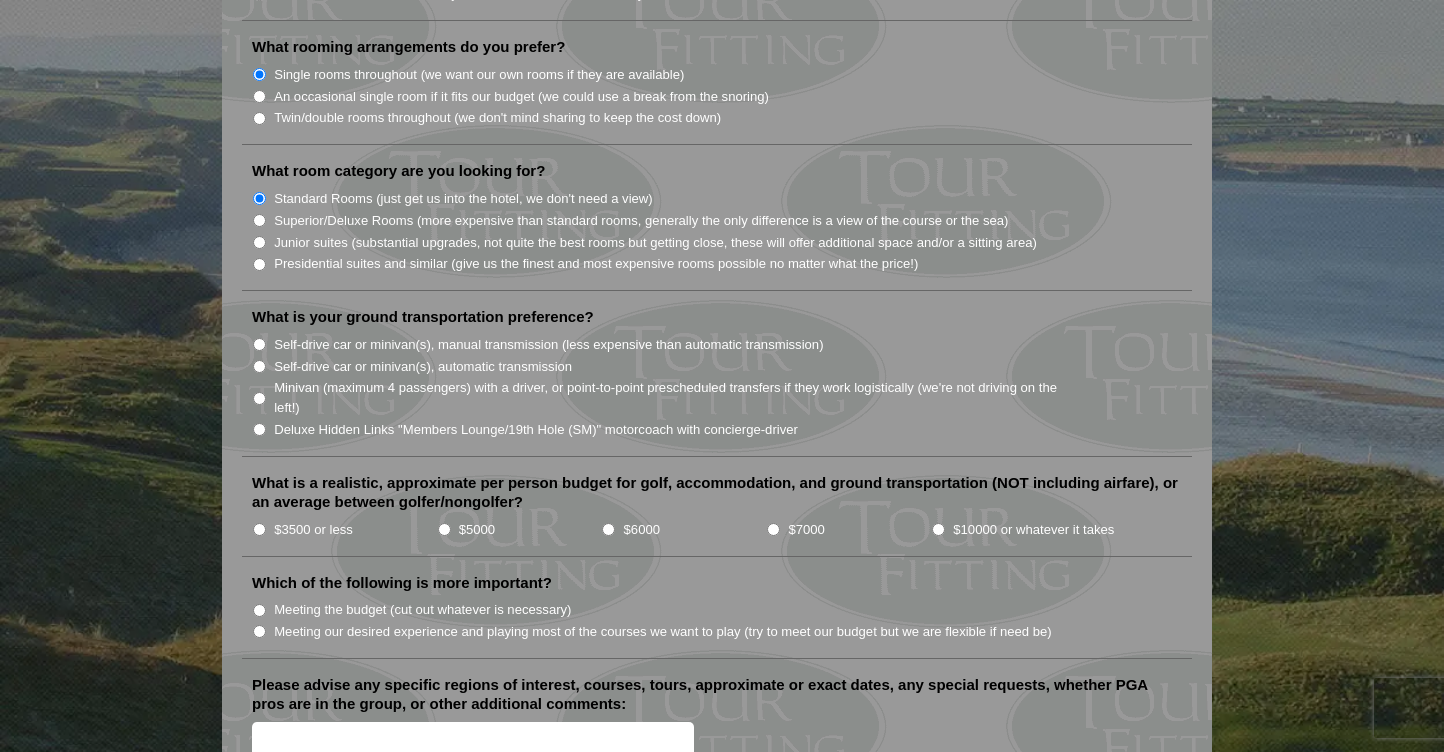 click on "Deluxe Hidden Links "Members Lounge/19th Hole (SM)" motorcoach with concierge-driver" at bounding box center (259, 429) 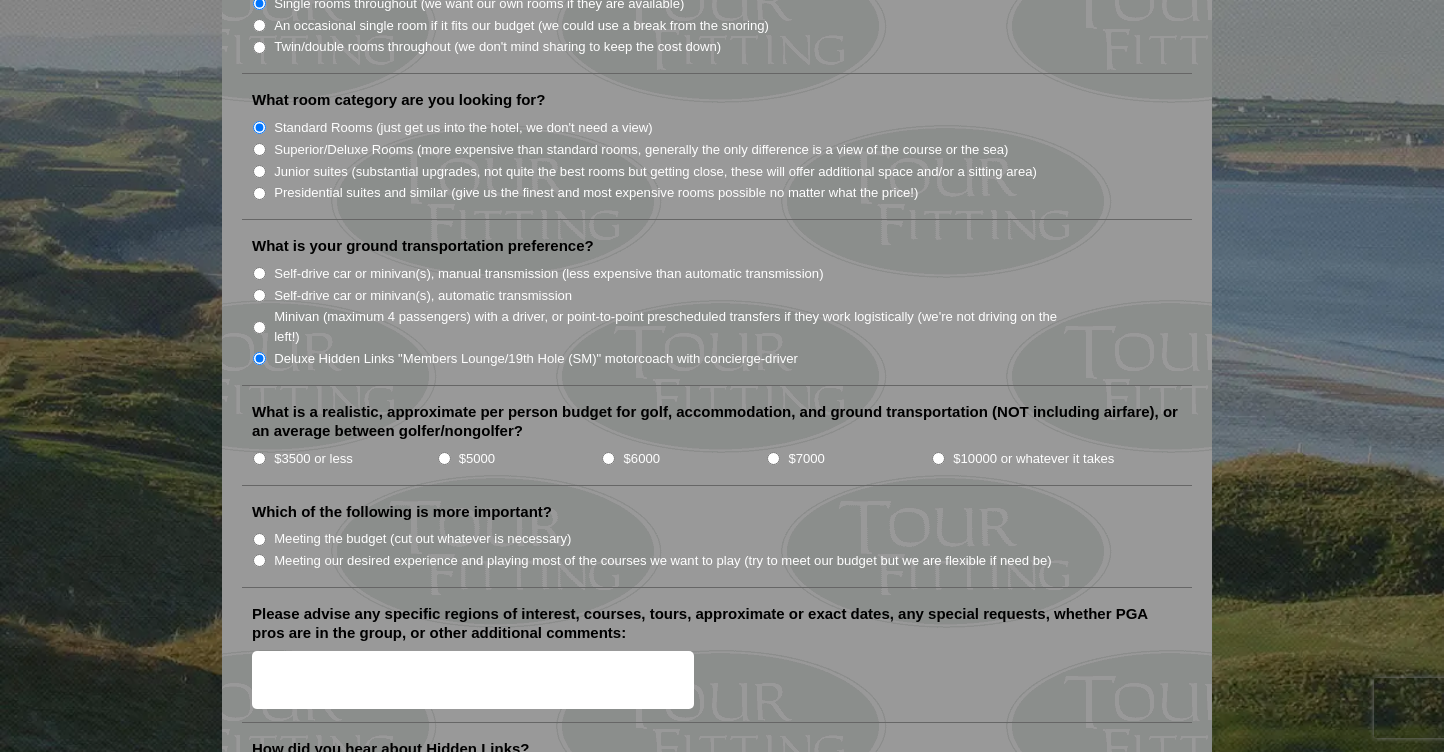 scroll, scrollTop: 1934, scrollLeft: 0, axis: vertical 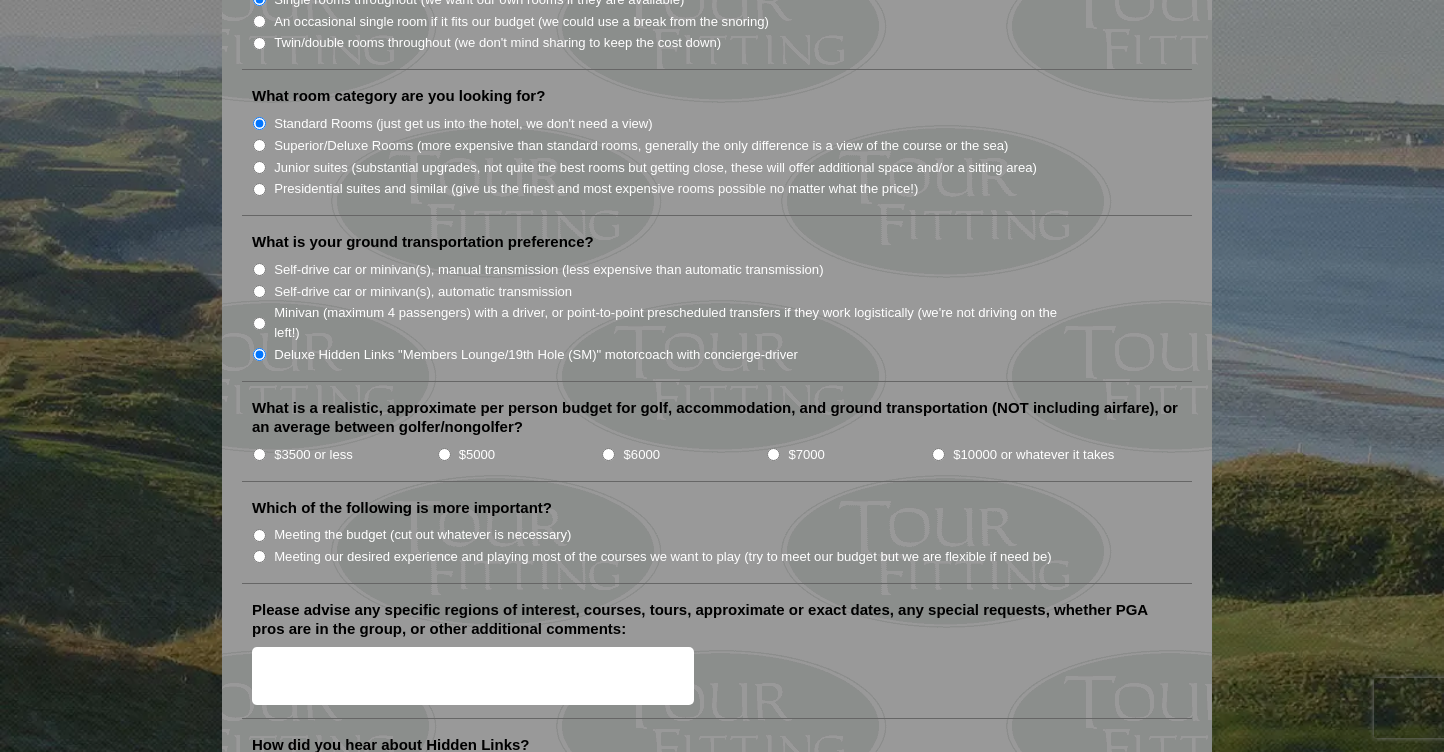 click on "$3500 or less" at bounding box center (259, 454) 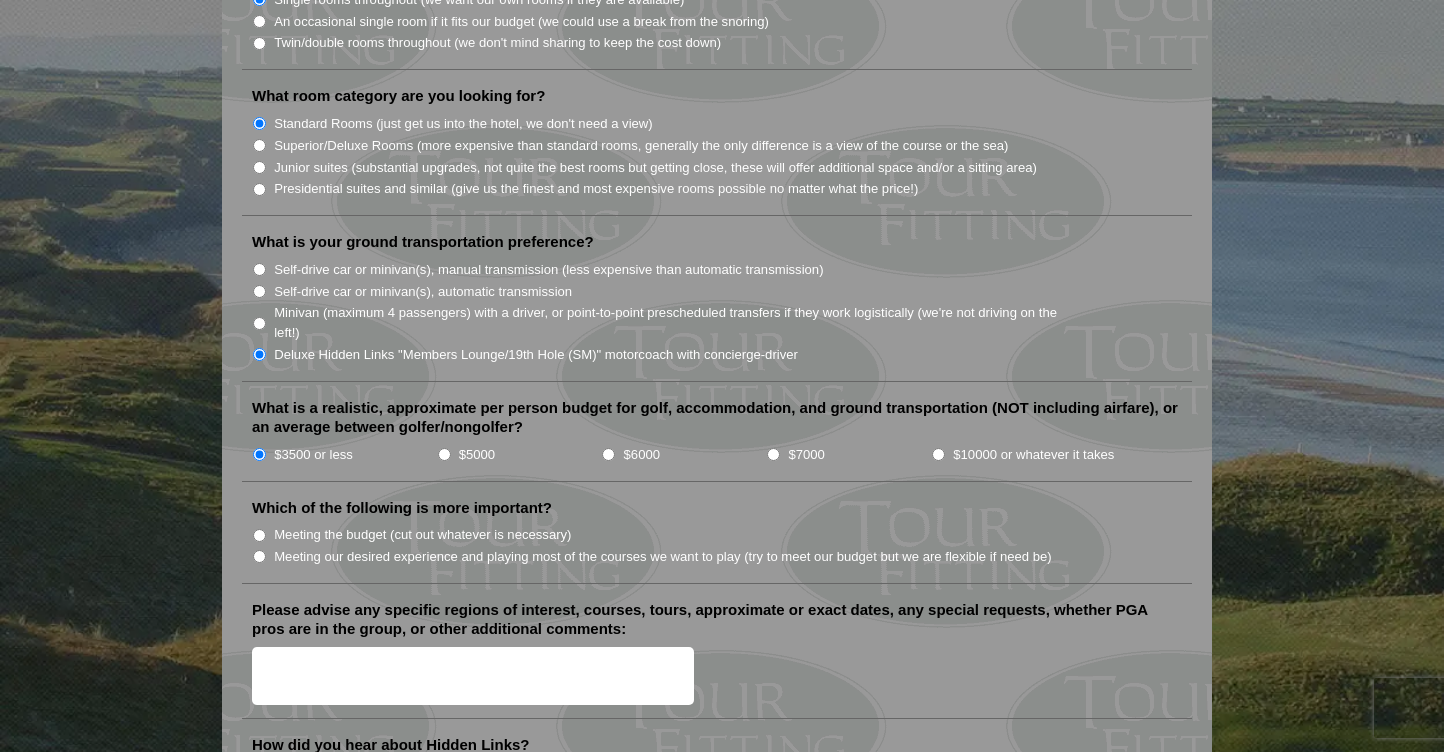 click on "Meeting our desired experience and playing most of the courses we want to play (try to meet our budget but we are flexible if need be)" at bounding box center (259, 556) 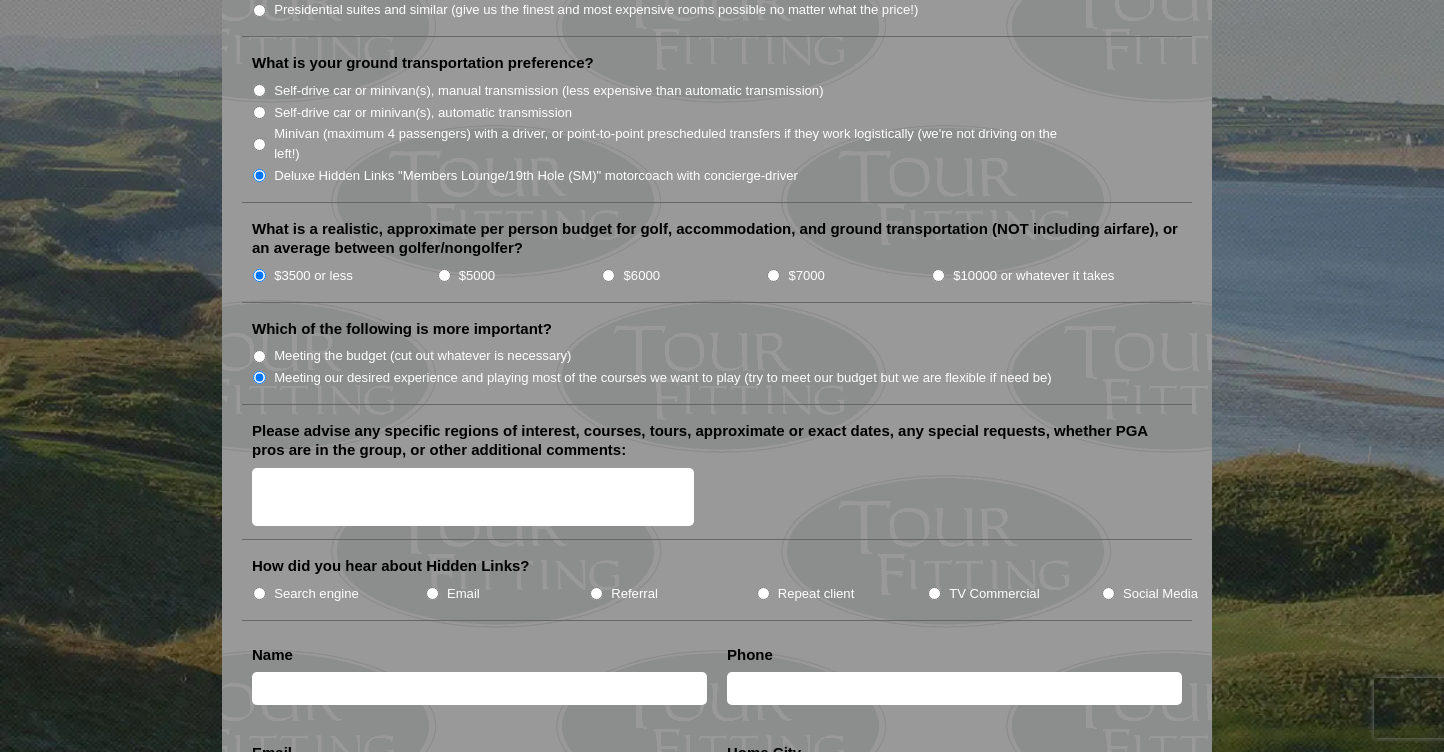 scroll, scrollTop: 2115, scrollLeft: 0, axis: vertical 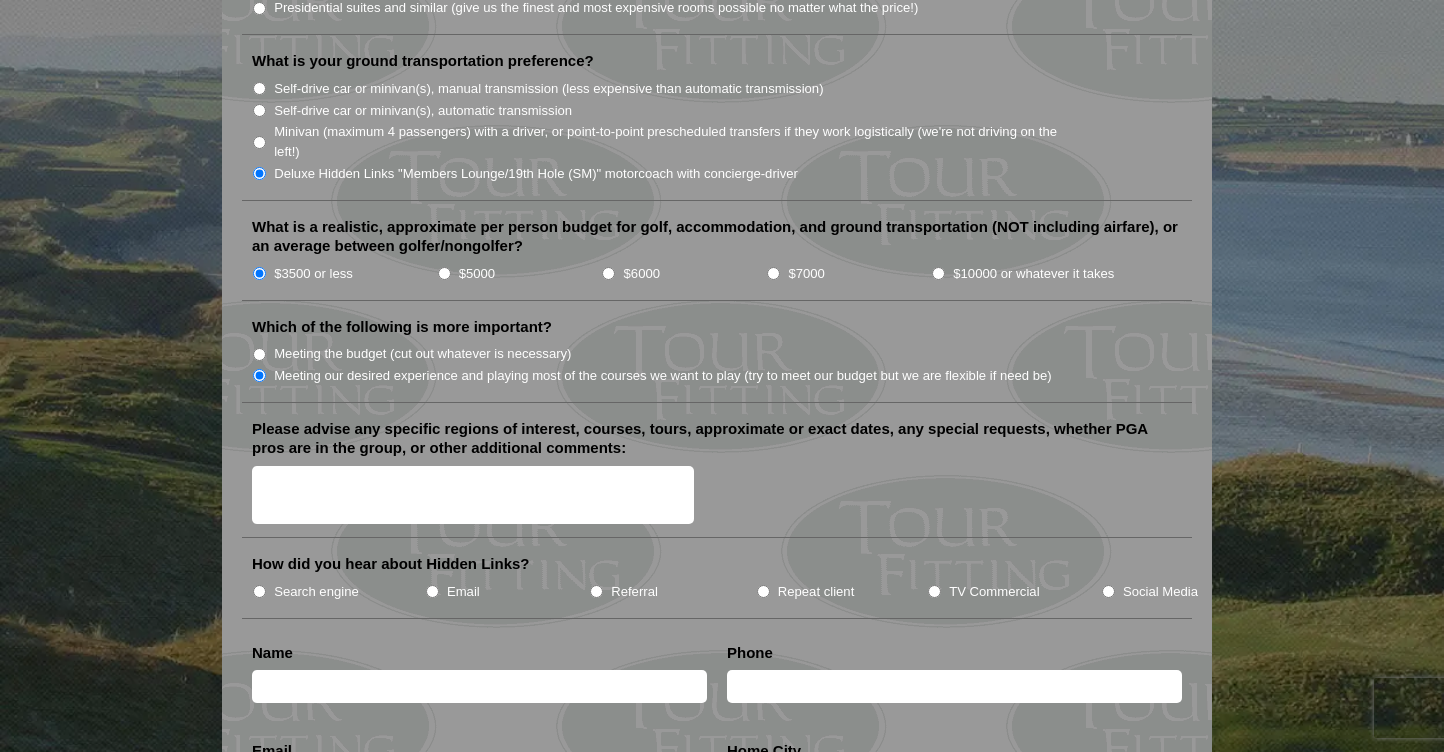 click on "Please advise any specific regions of interest, courses, tours, approximate or exact dates, any special requests, whether PGA pros are in the group, or other additional comments:" at bounding box center [473, 495] 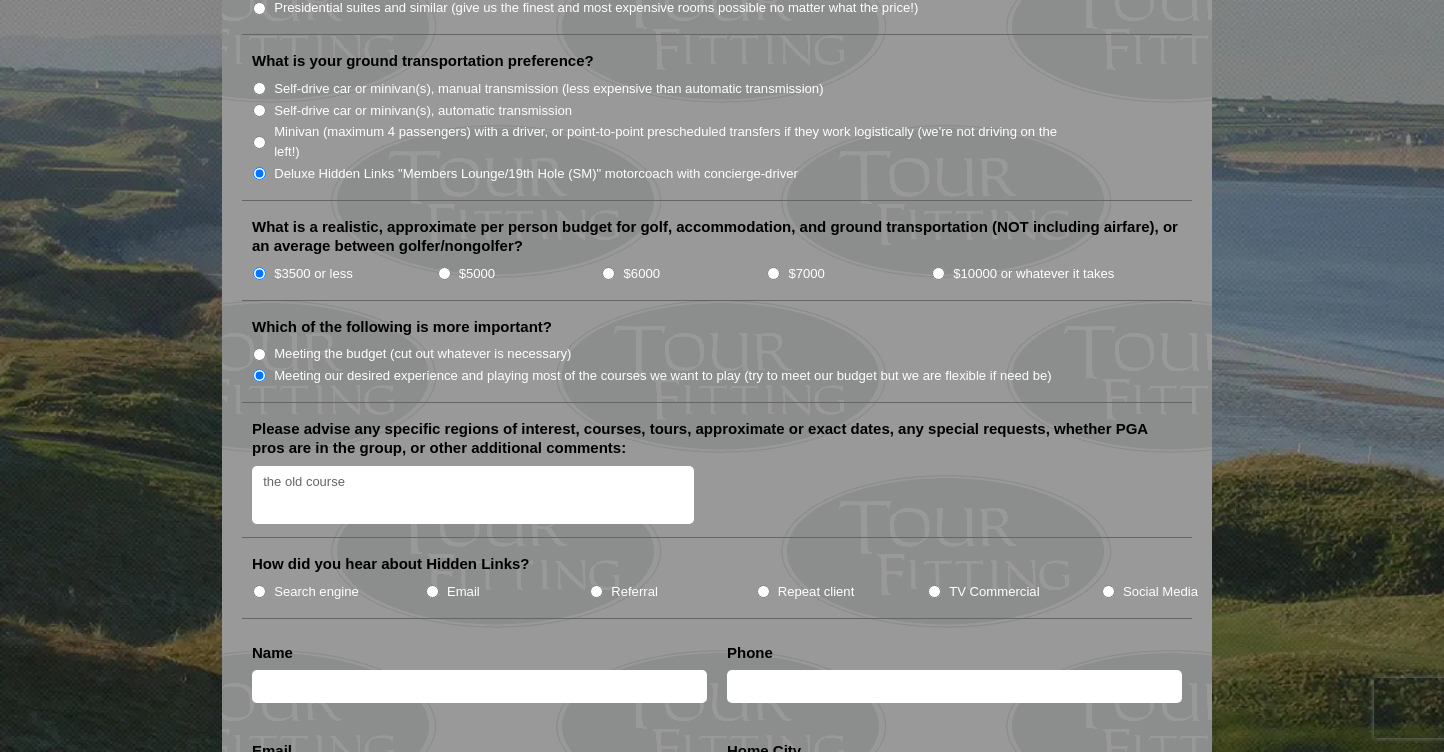 type on "the old course" 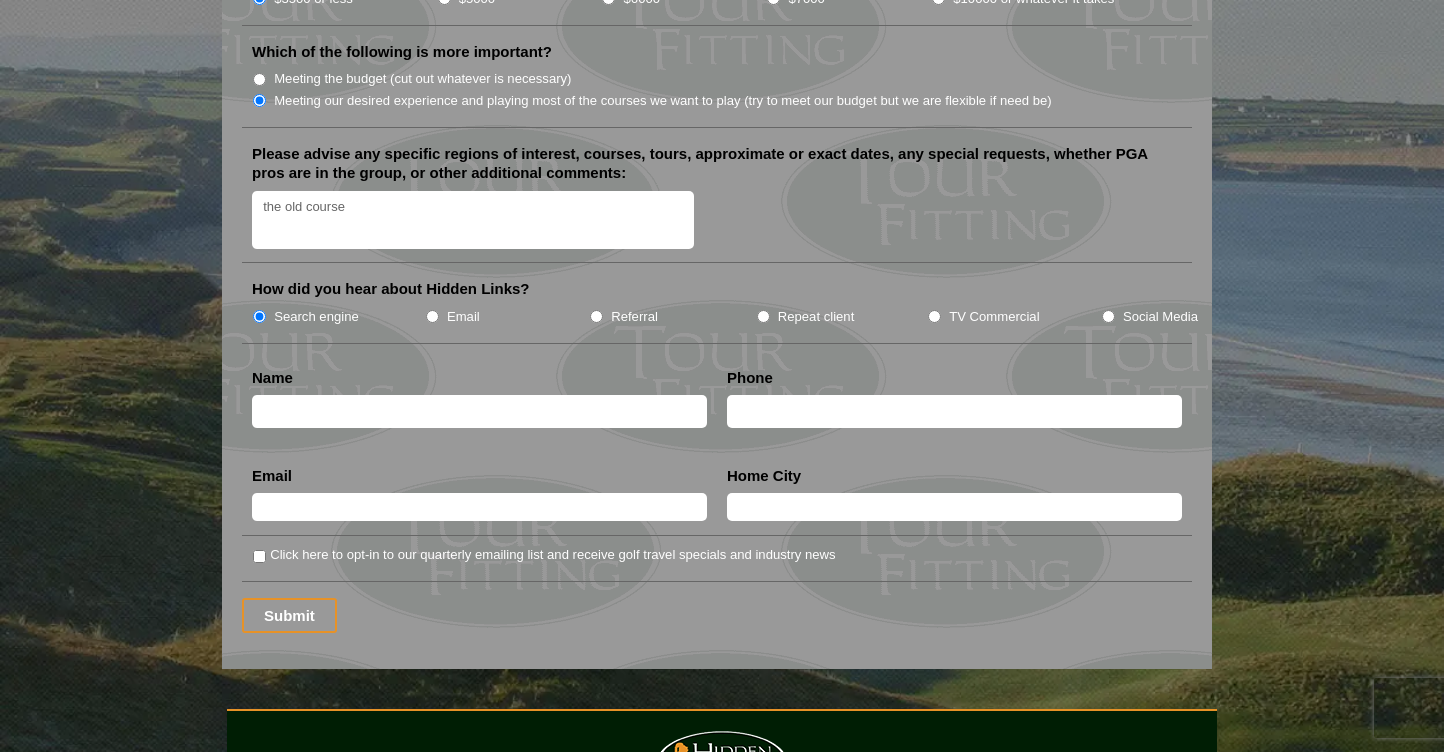 scroll, scrollTop: 2398, scrollLeft: 0, axis: vertical 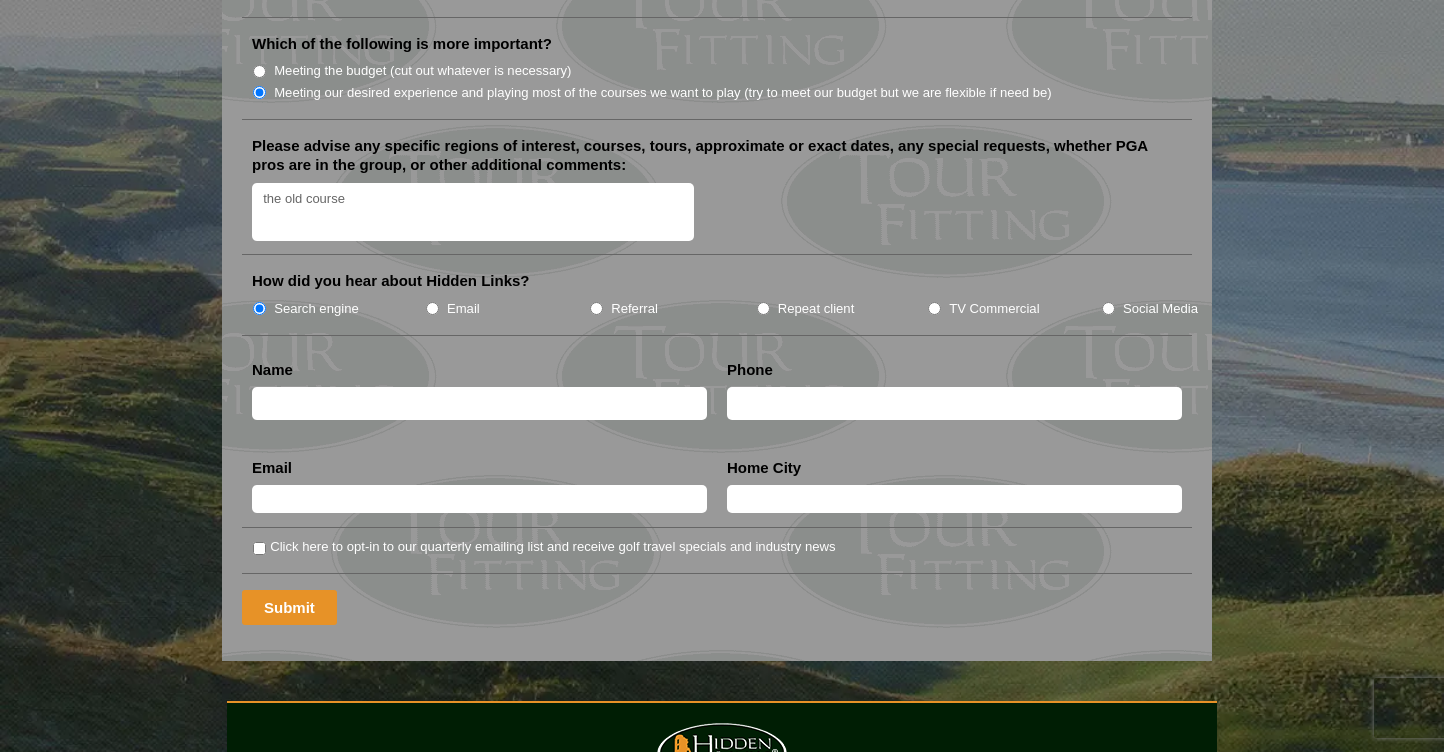 click on "Submit" at bounding box center [289, 607] 